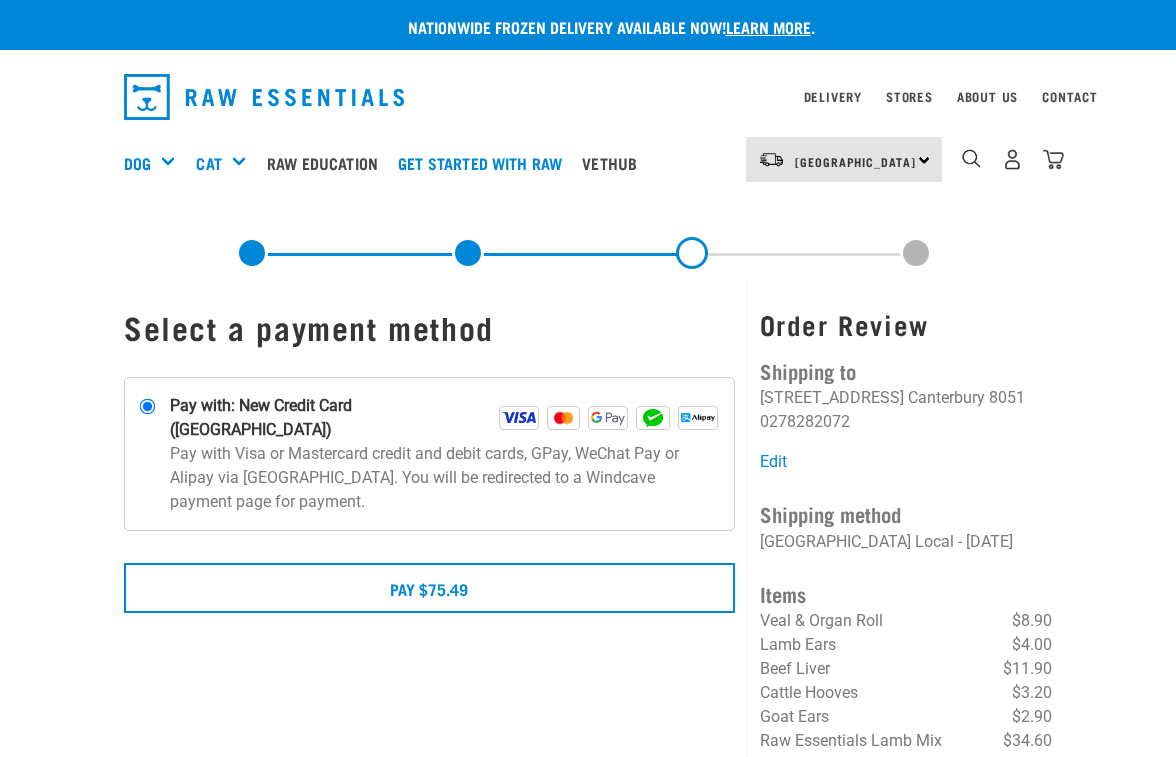 scroll, scrollTop: 0, scrollLeft: 0, axis: both 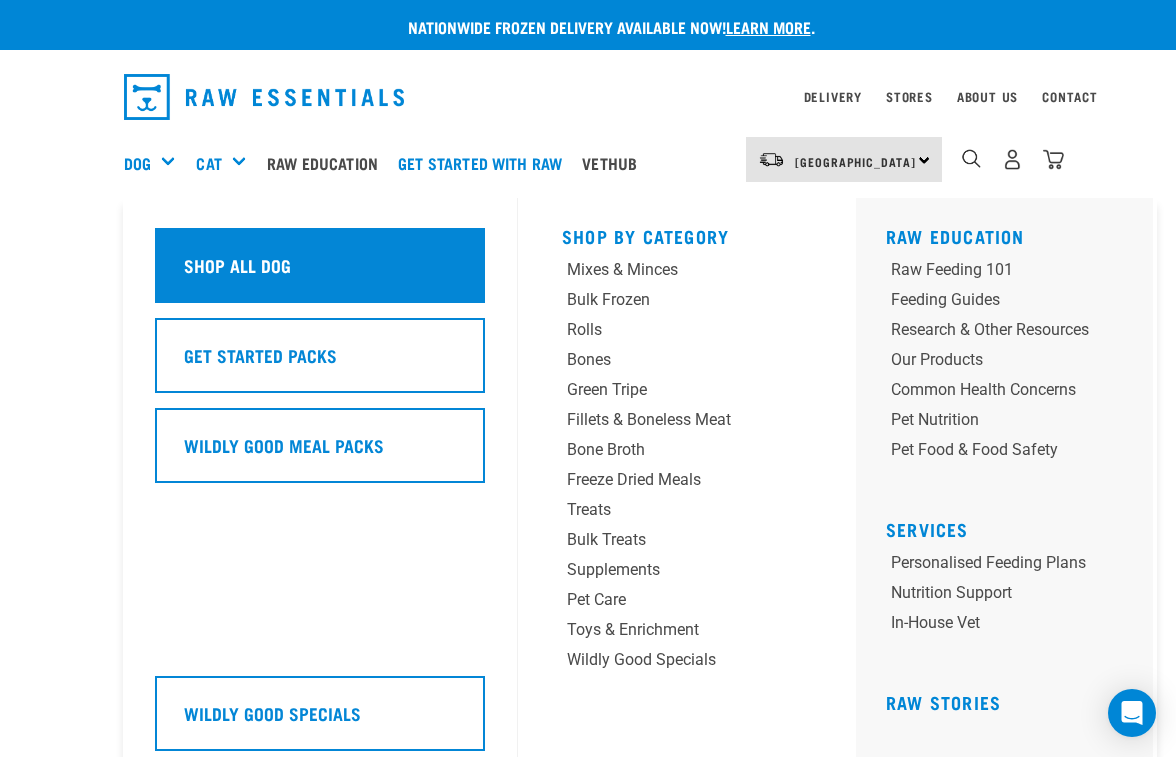 click on "Shop all dog" at bounding box center [237, 265] 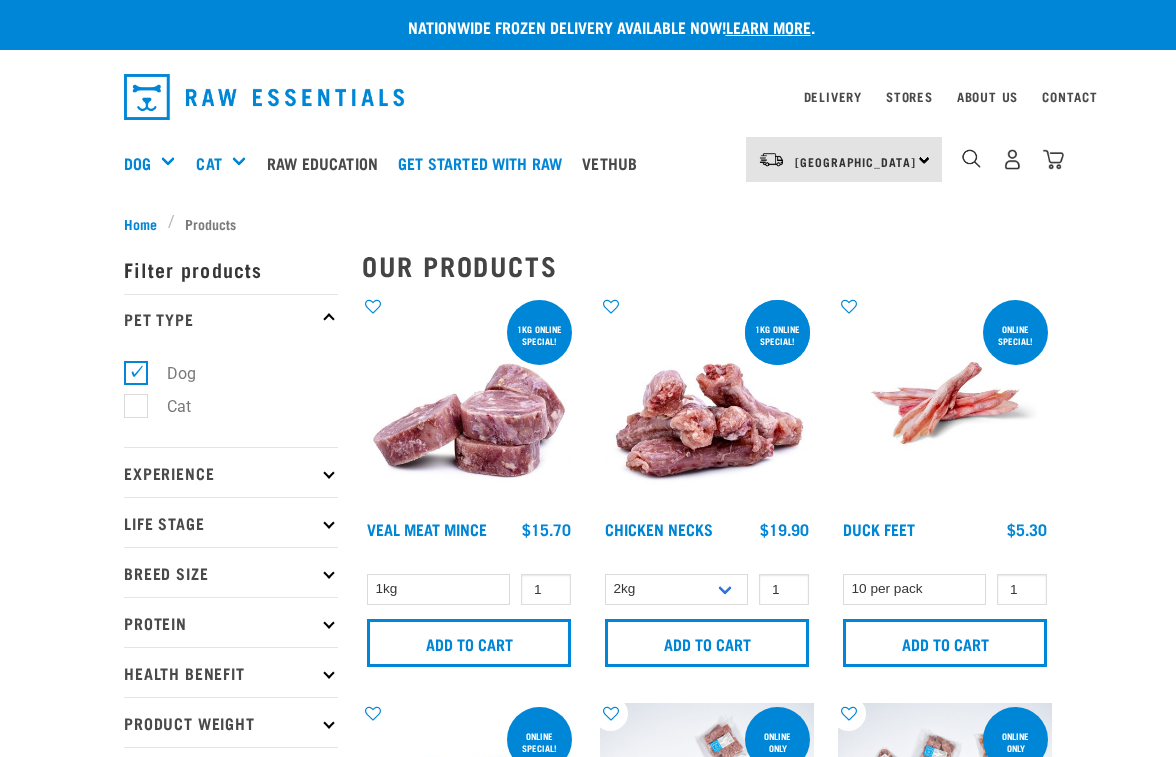 scroll, scrollTop: 0, scrollLeft: 0, axis: both 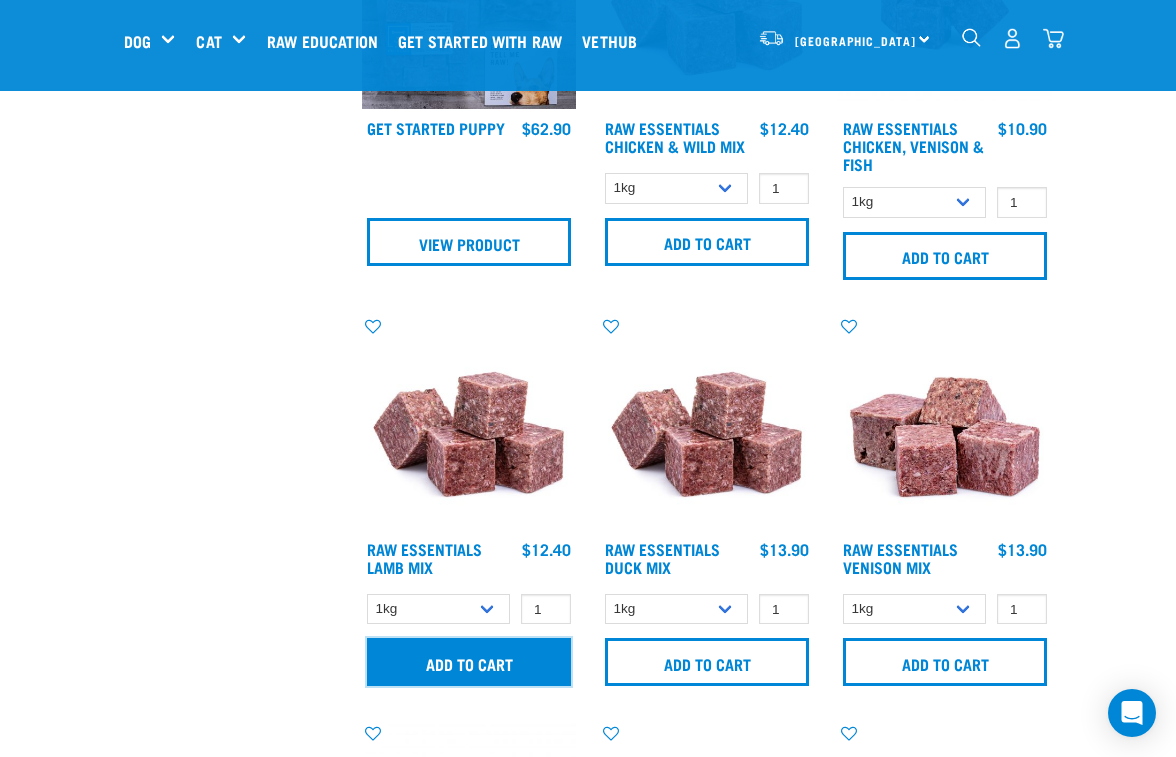 click on "Add to cart" at bounding box center [469, 662] 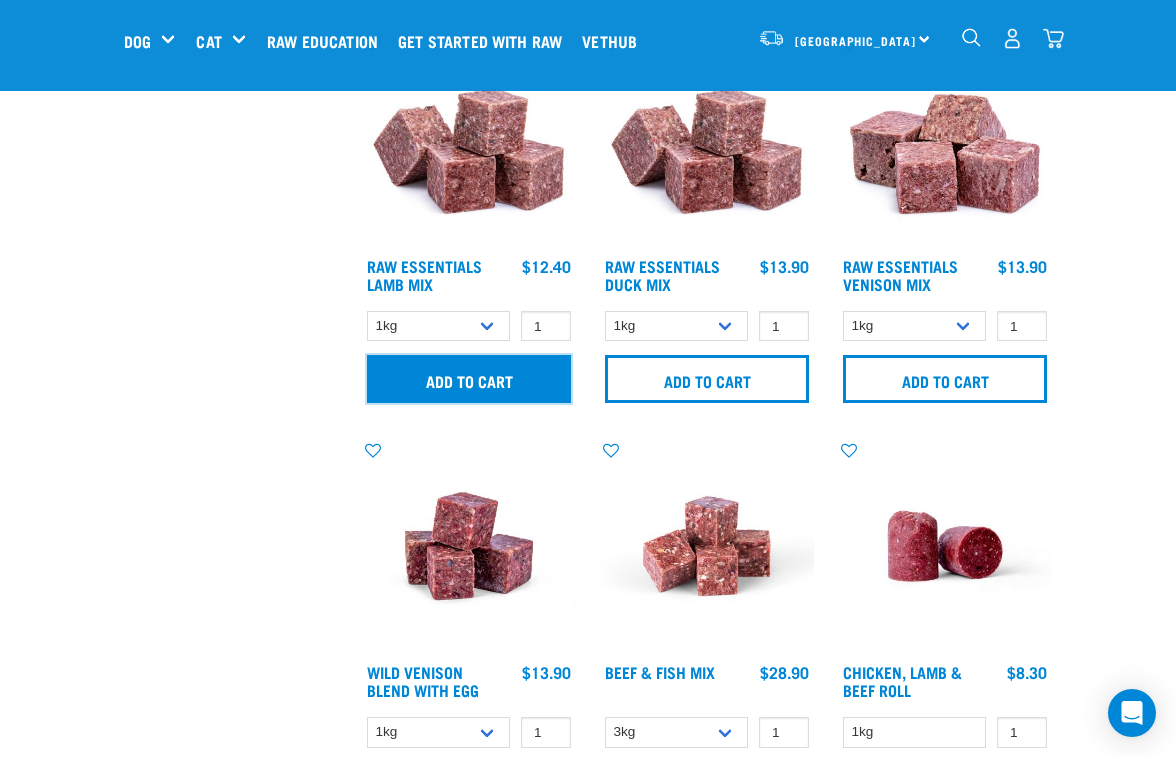 scroll, scrollTop: 1753, scrollLeft: 0, axis: vertical 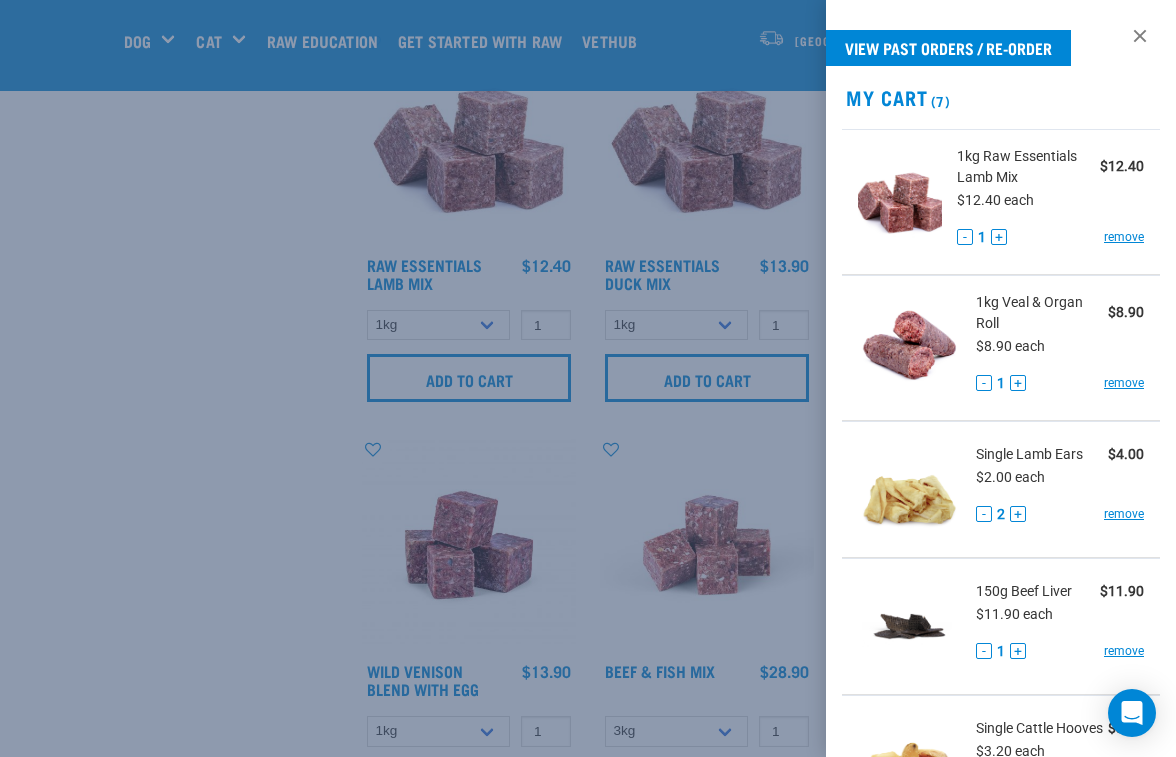 click at bounding box center [588, 378] 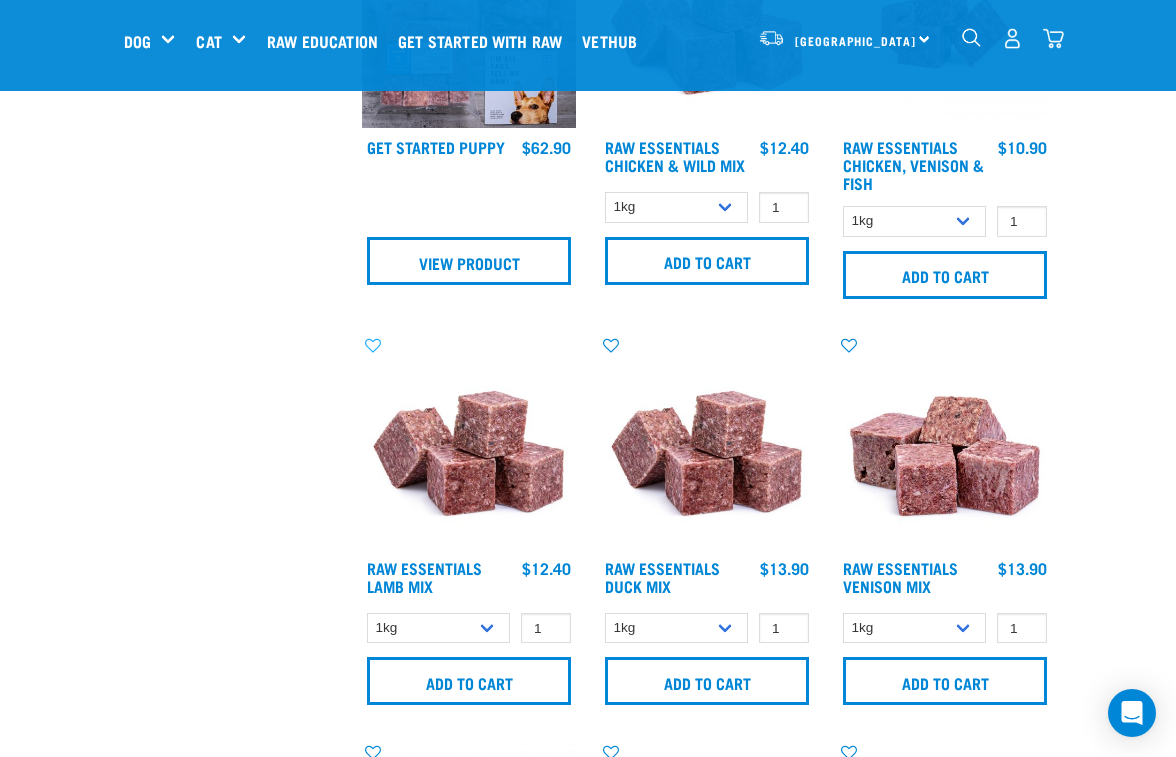 scroll, scrollTop: 60, scrollLeft: 0, axis: vertical 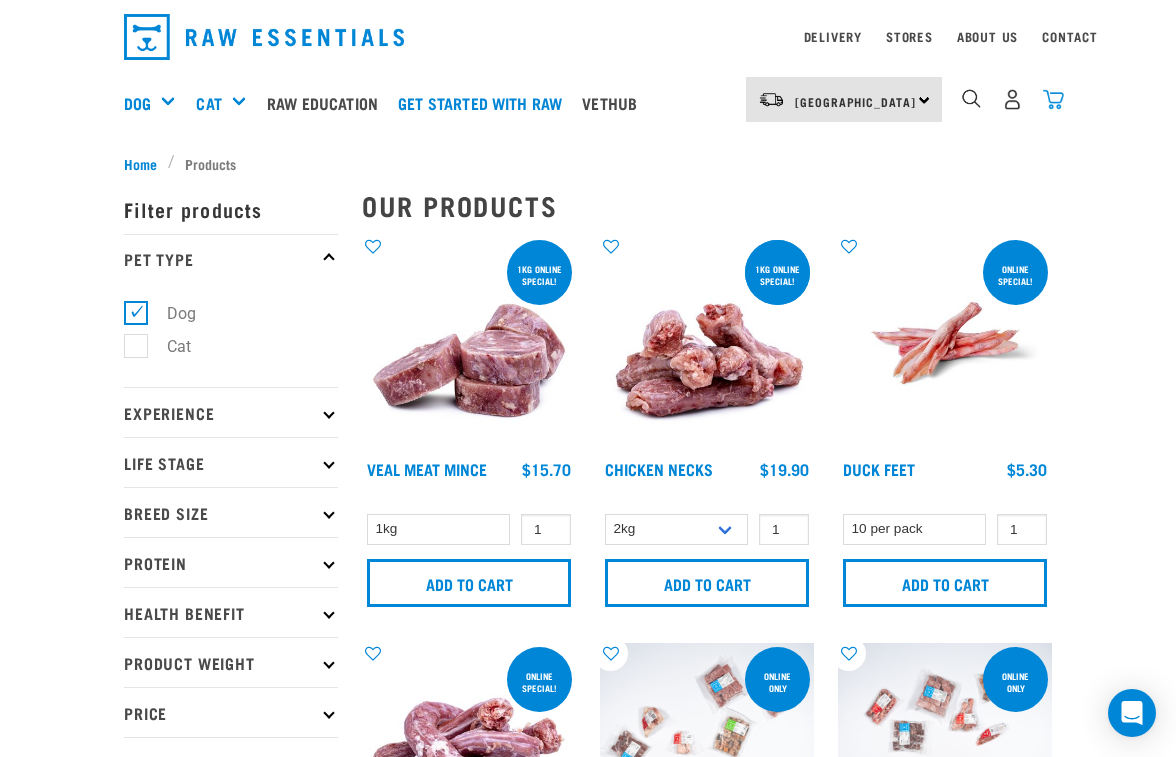 click at bounding box center [1053, 99] 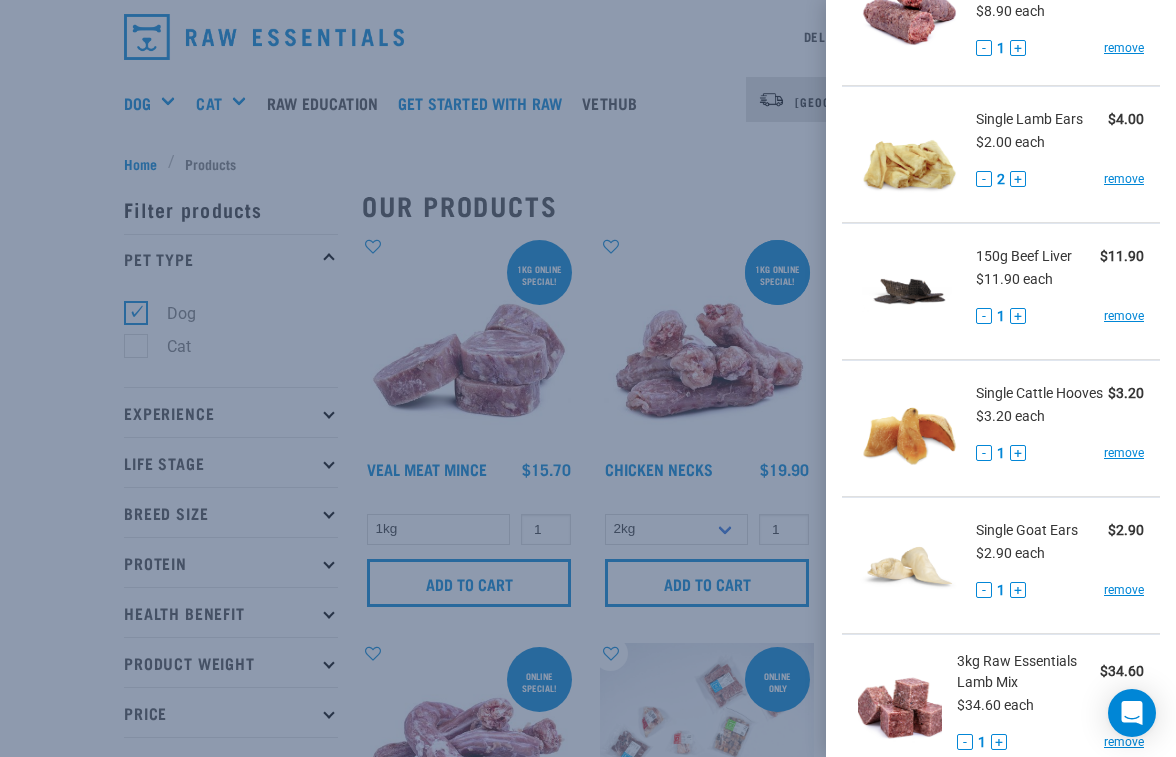 scroll, scrollTop: 329, scrollLeft: 0, axis: vertical 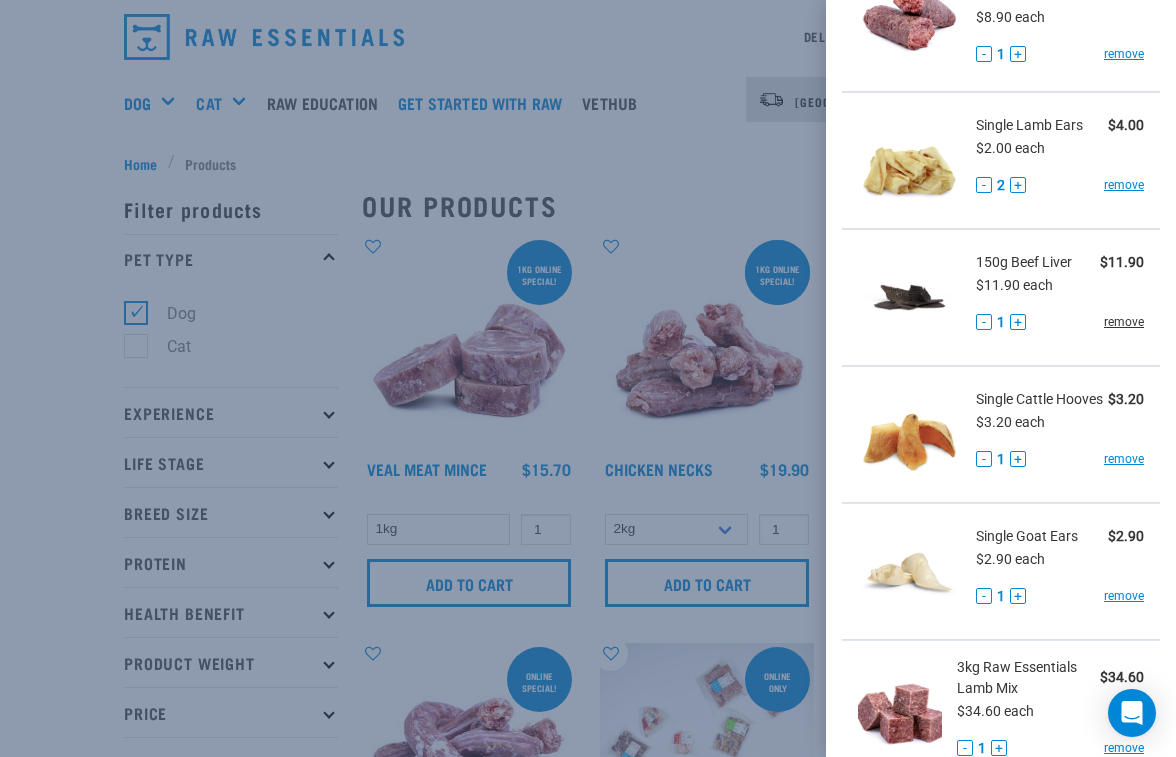 click on "remove" at bounding box center [1124, 322] 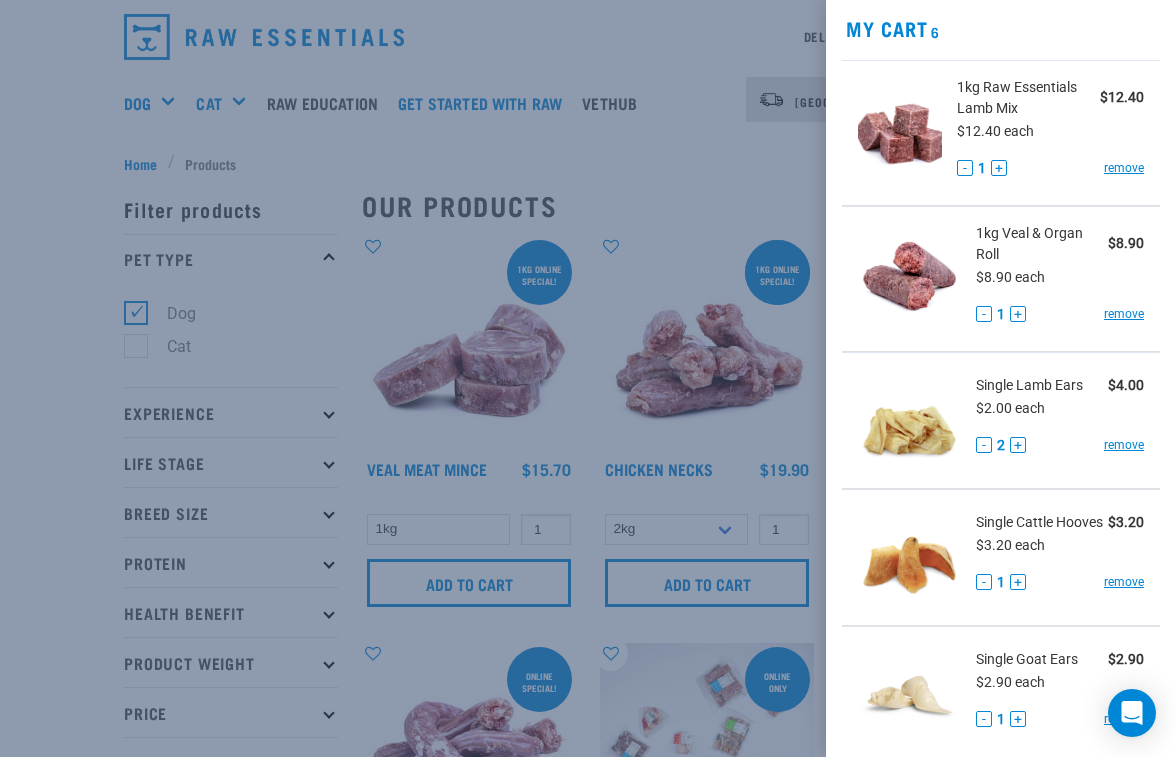 scroll, scrollTop: 0, scrollLeft: 0, axis: both 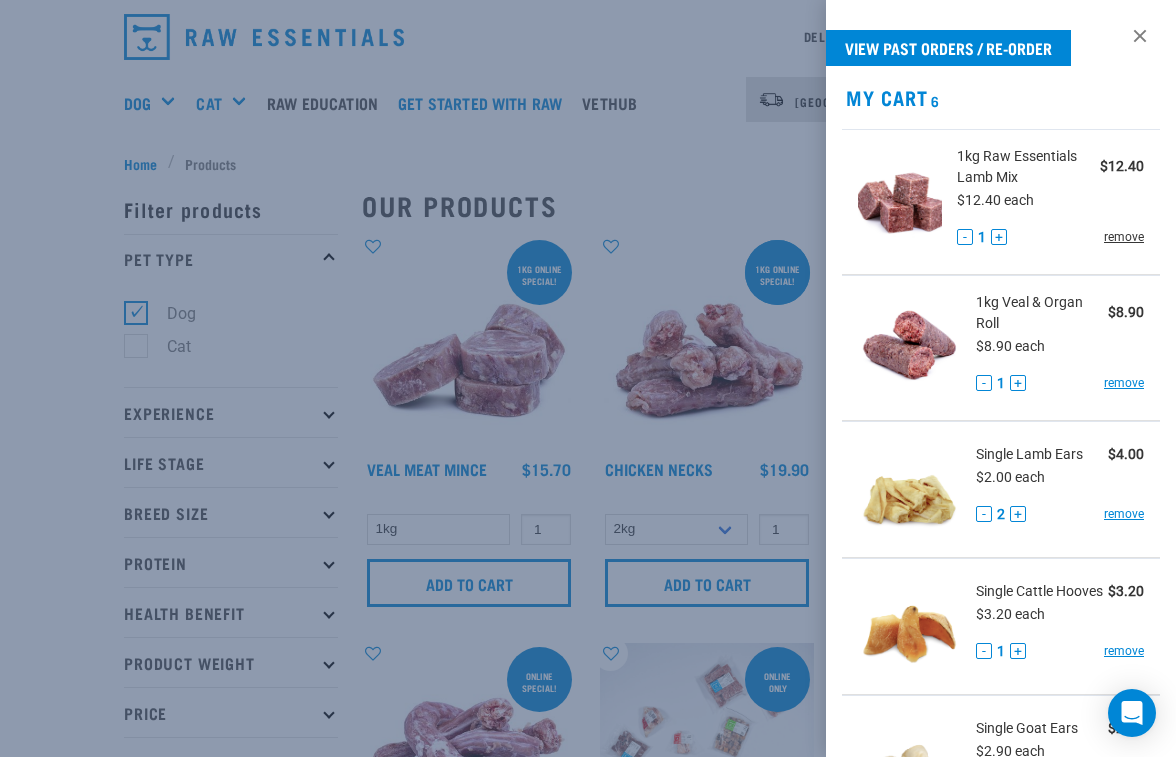 click on "remove" at bounding box center [1124, 237] 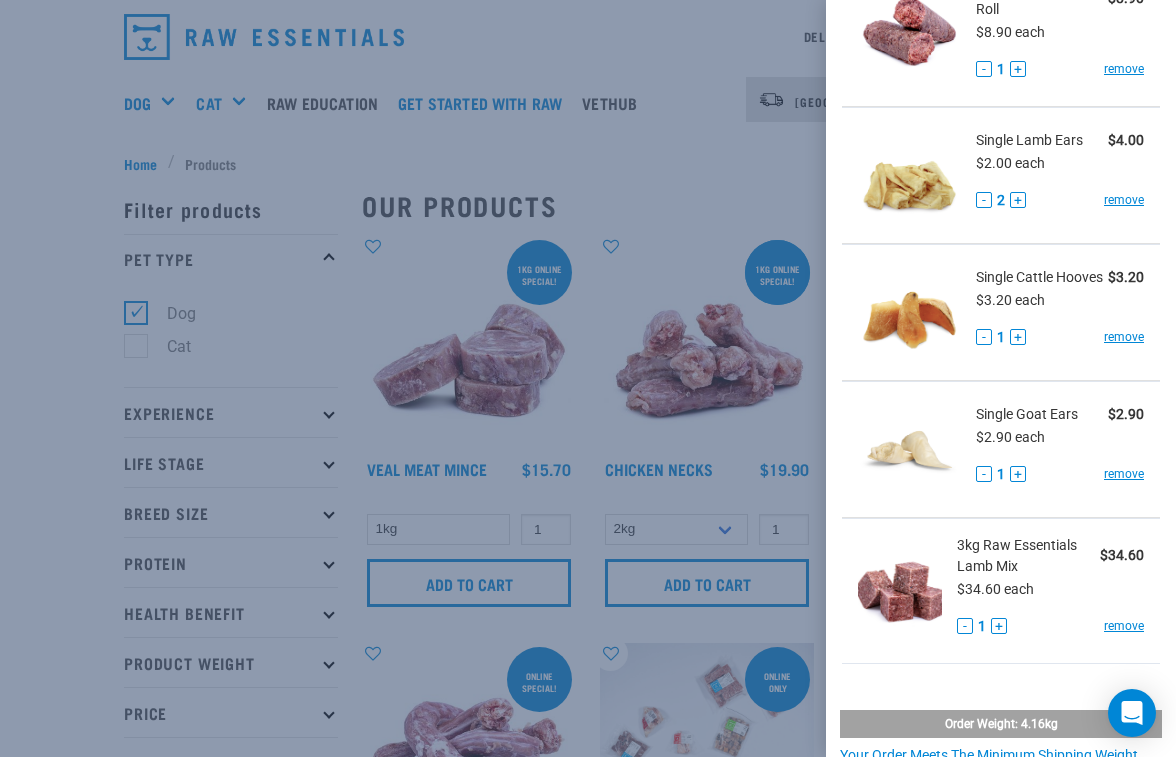 scroll, scrollTop: 170, scrollLeft: 0, axis: vertical 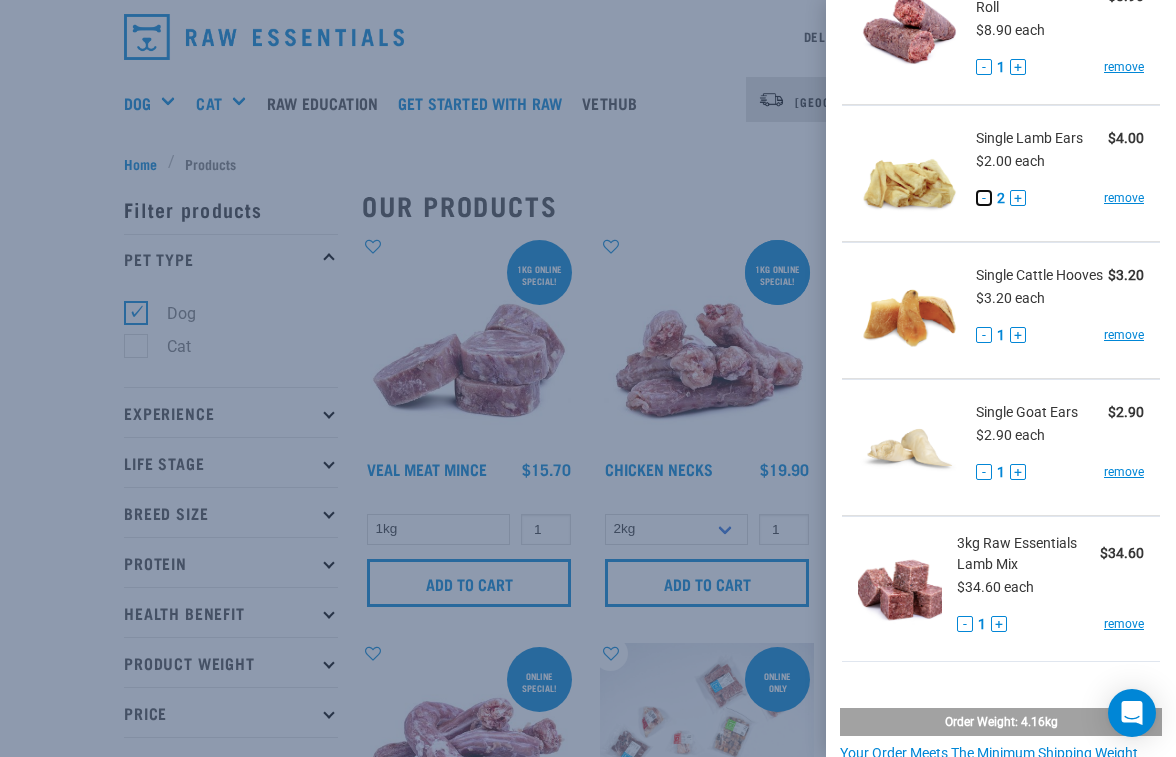 click on "-" at bounding box center (984, 198) 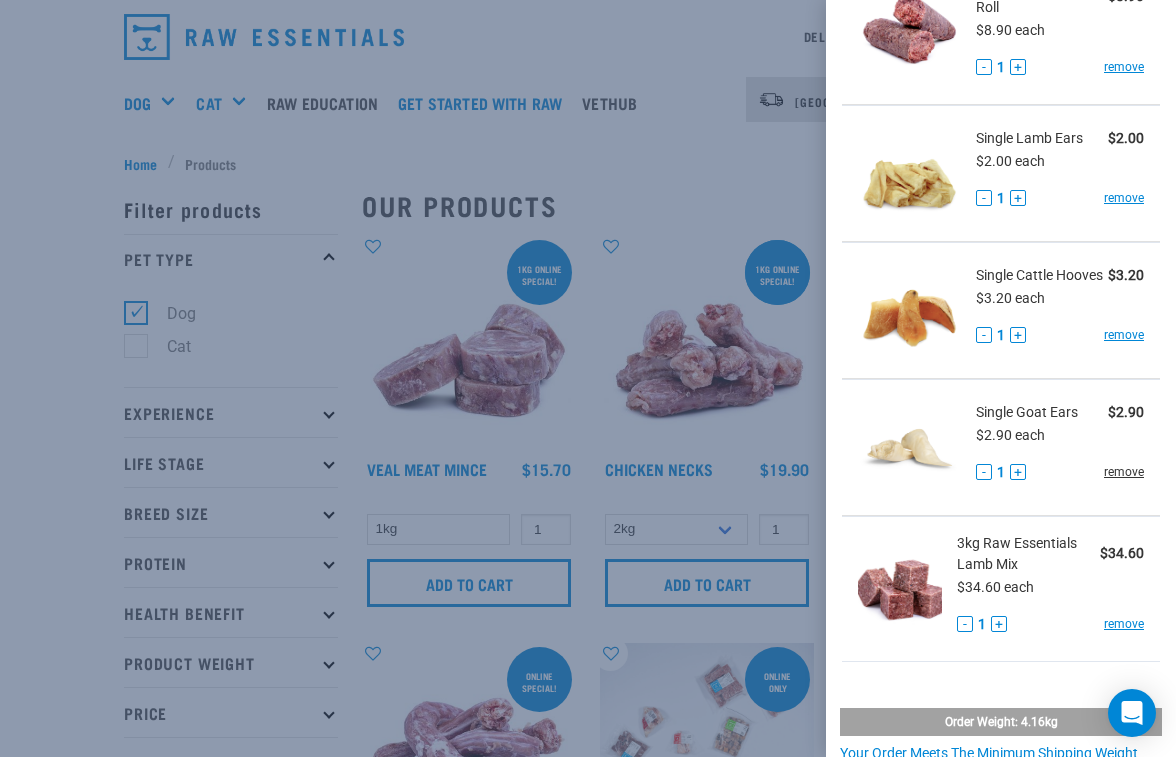 click on "remove" at bounding box center [1124, 472] 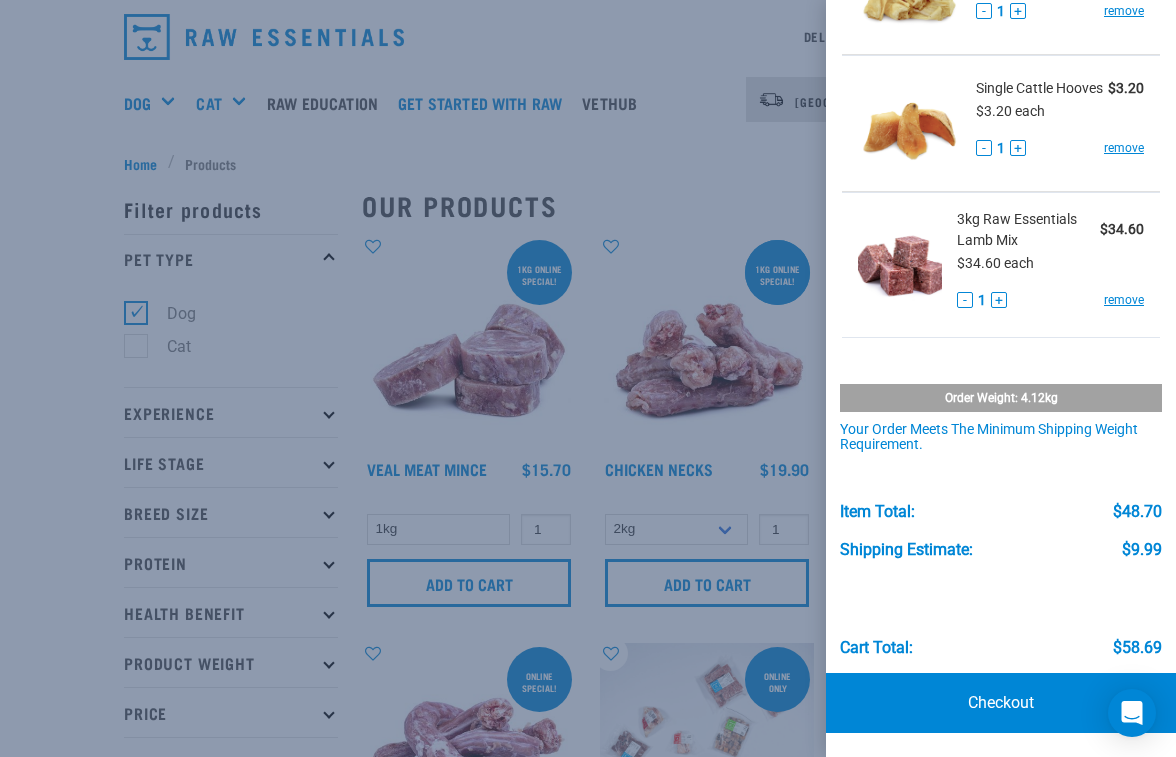 scroll, scrollTop: 0, scrollLeft: 0, axis: both 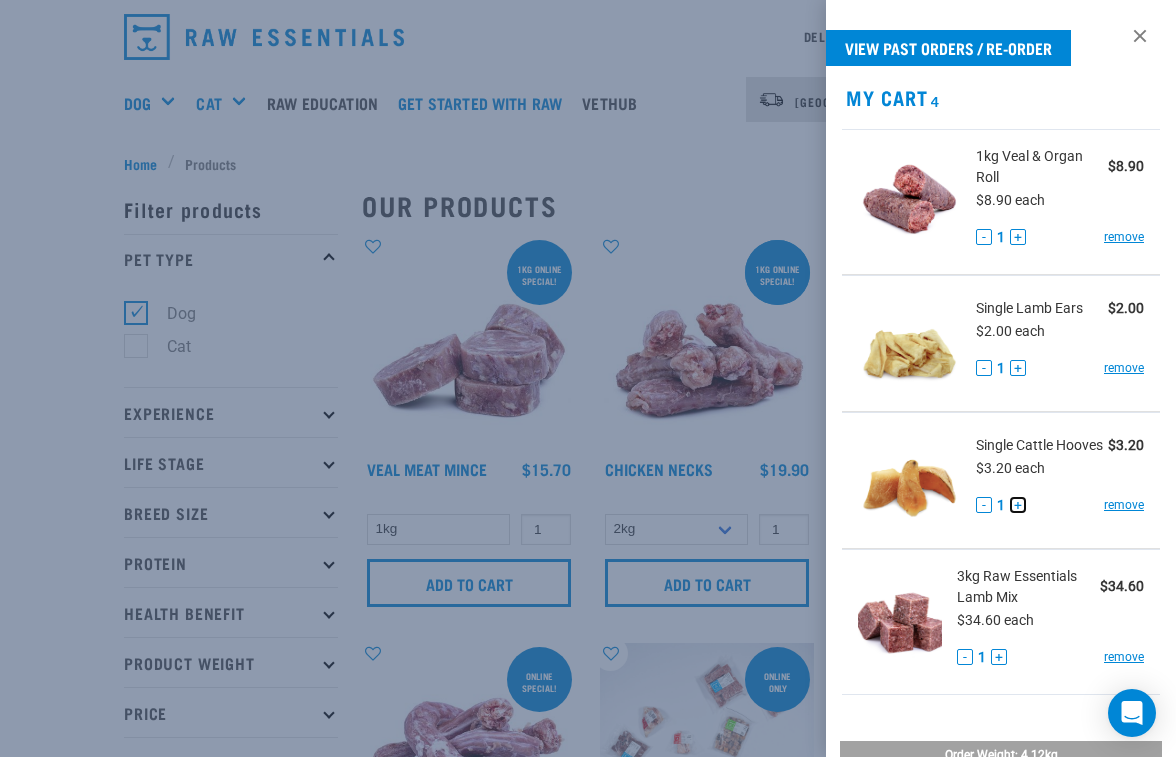 click on "+" at bounding box center [1018, 505] 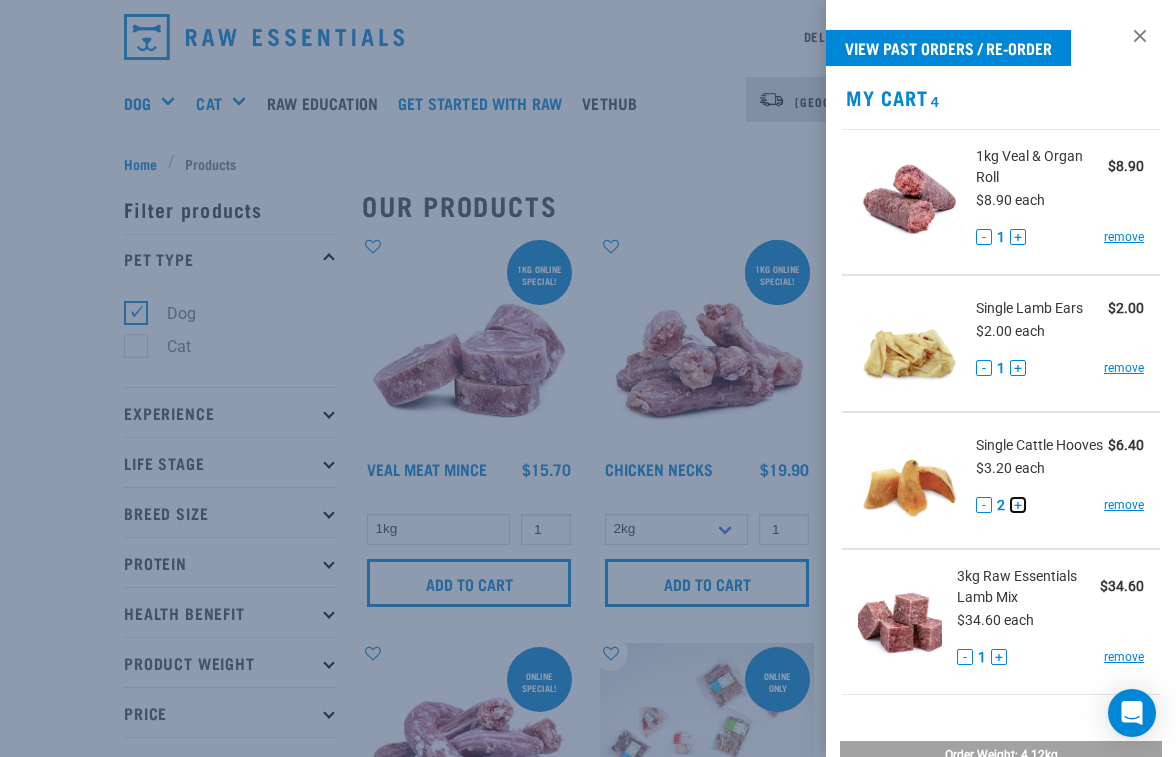 scroll, scrollTop: 357, scrollLeft: 0, axis: vertical 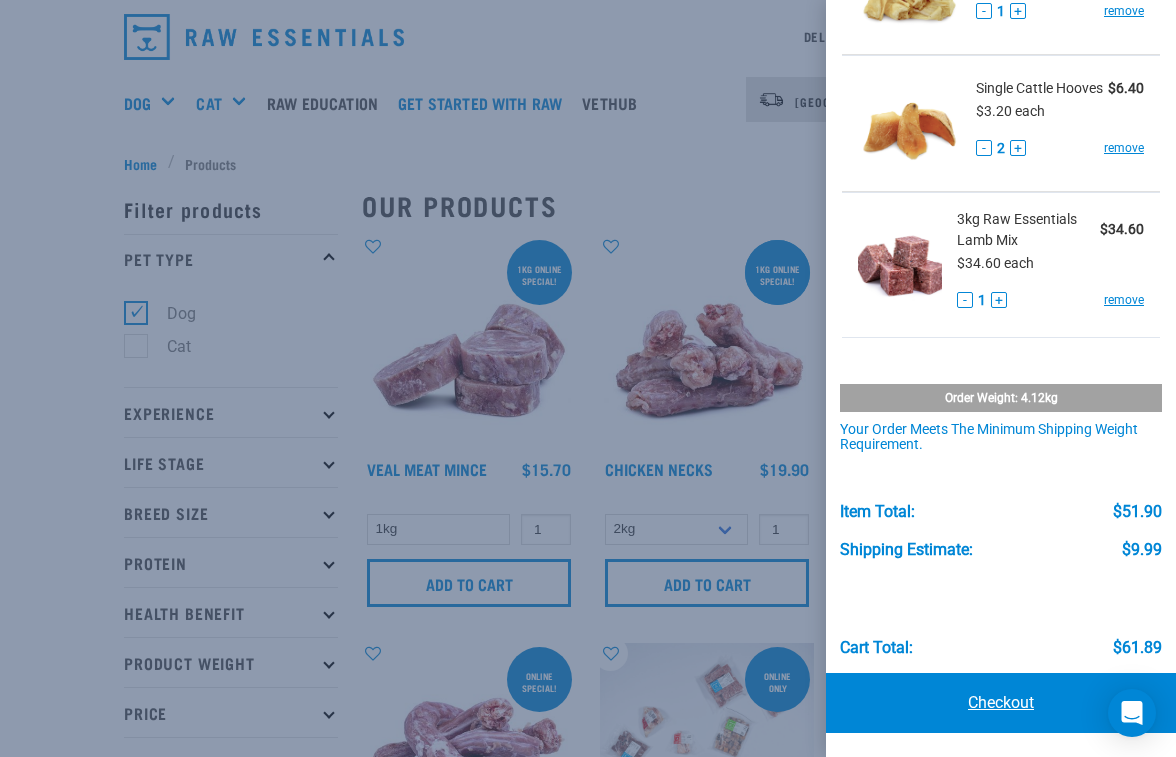 click on "Checkout" at bounding box center [1001, 703] 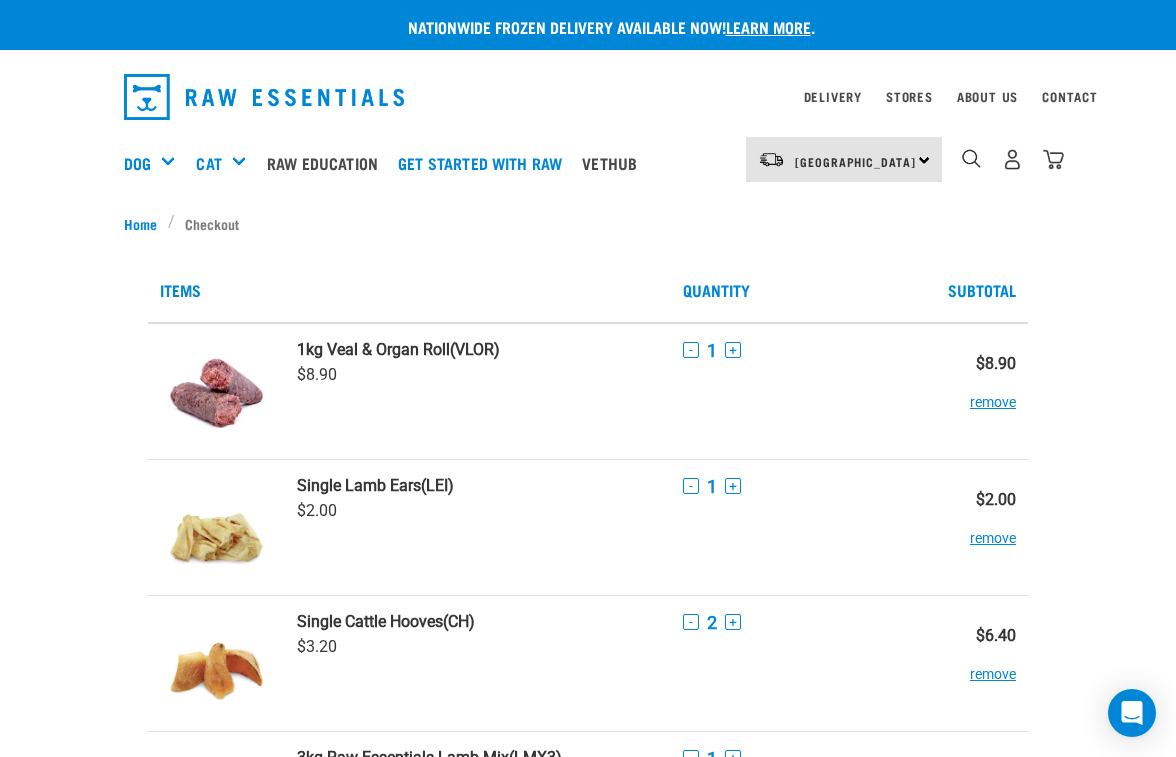 scroll, scrollTop: 0, scrollLeft: 0, axis: both 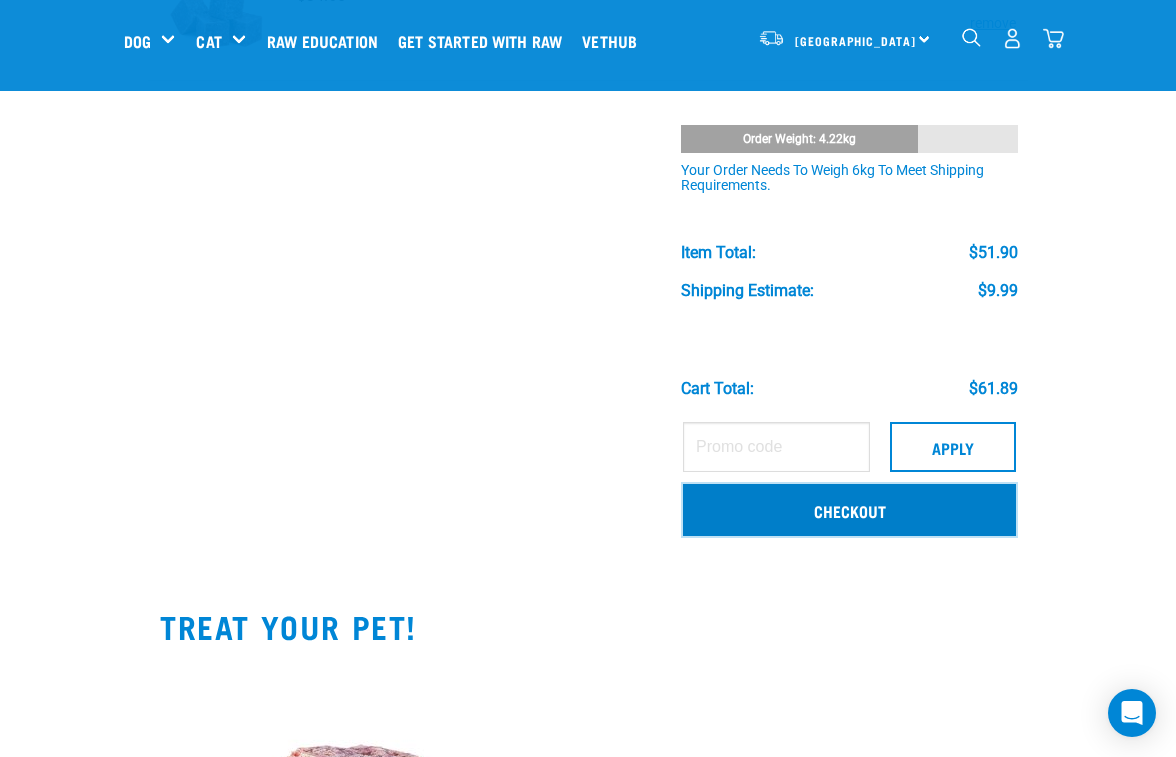 click on "Checkout" at bounding box center (849, 510) 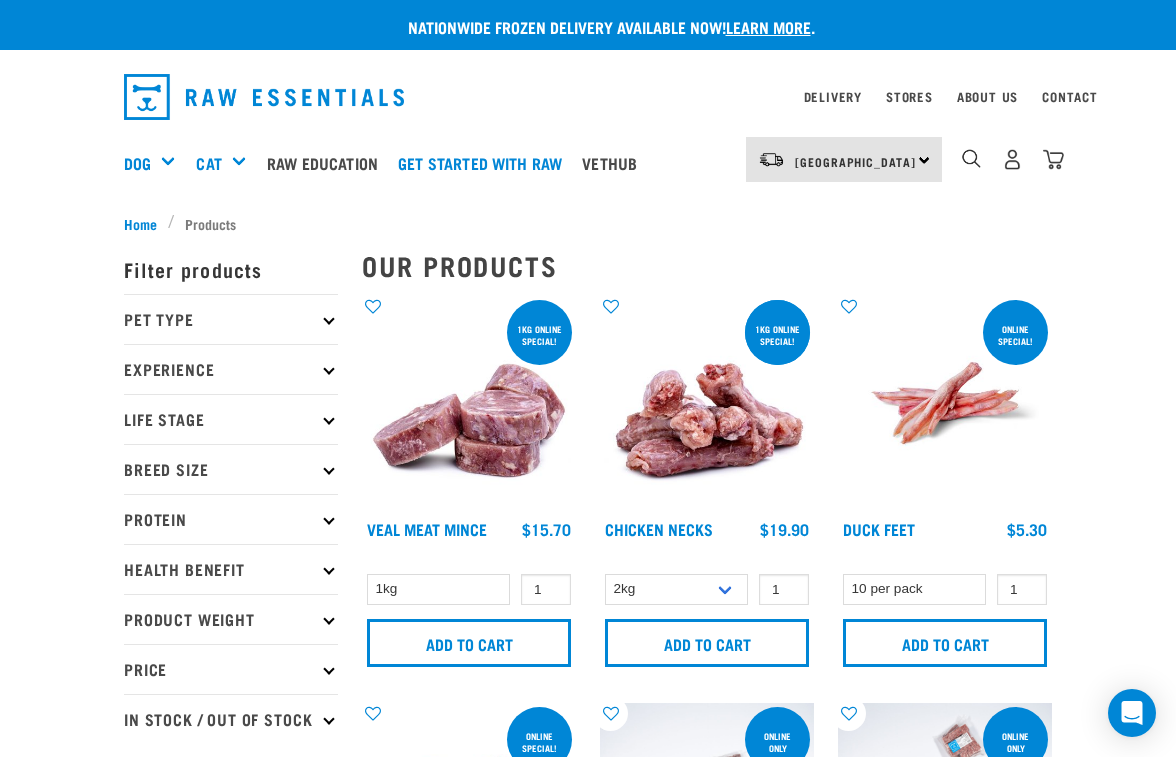 scroll, scrollTop: 0, scrollLeft: 0, axis: both 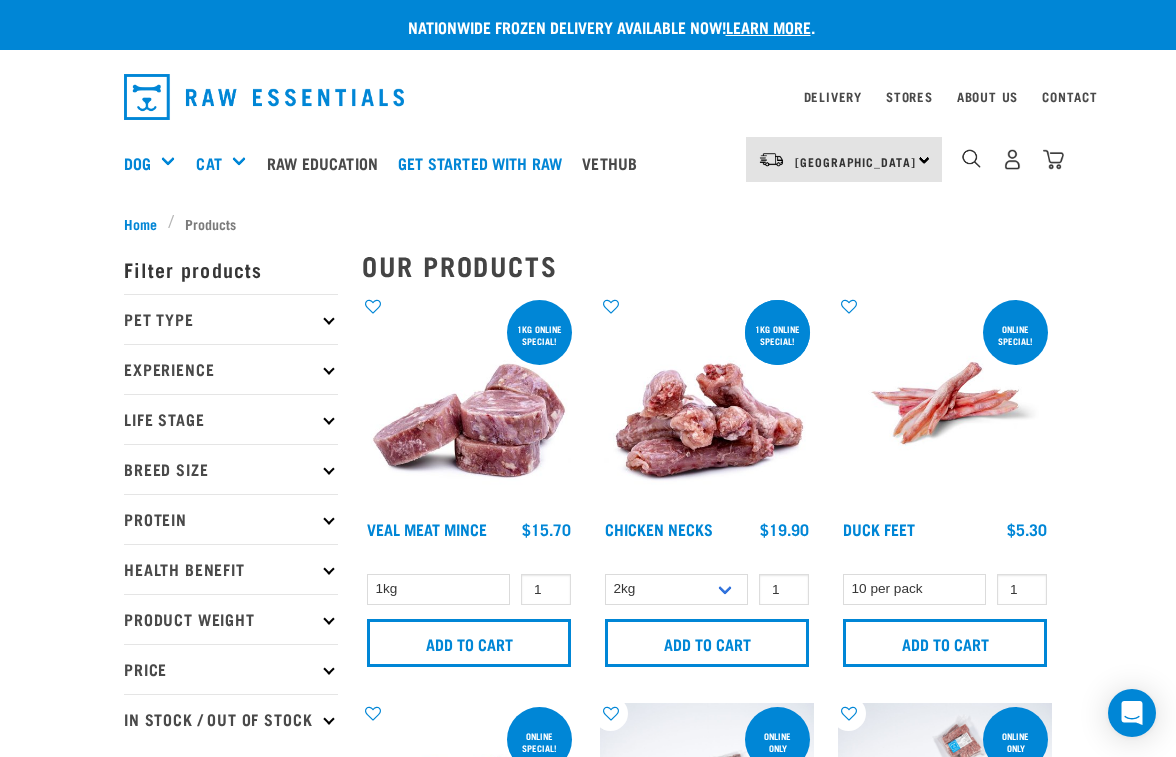 click at bounding box center [264, 97] 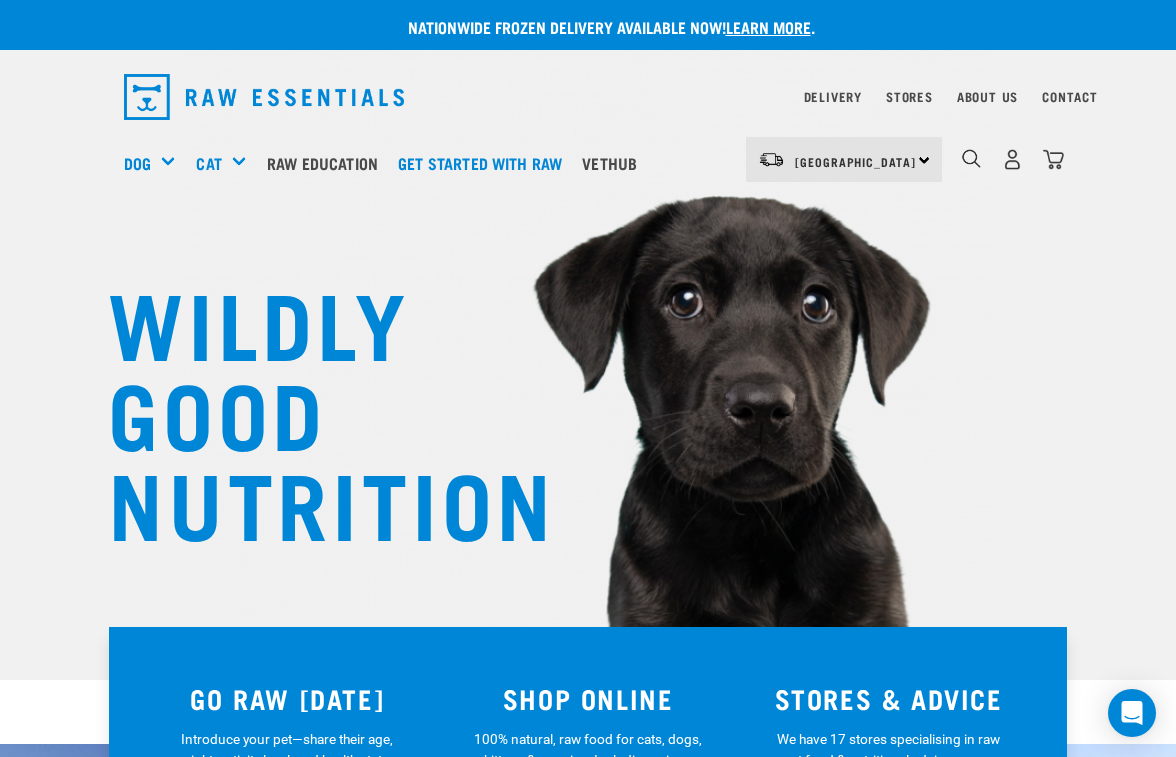 scroll, scrollTop: 0, scrollLeft: 0, axis: both 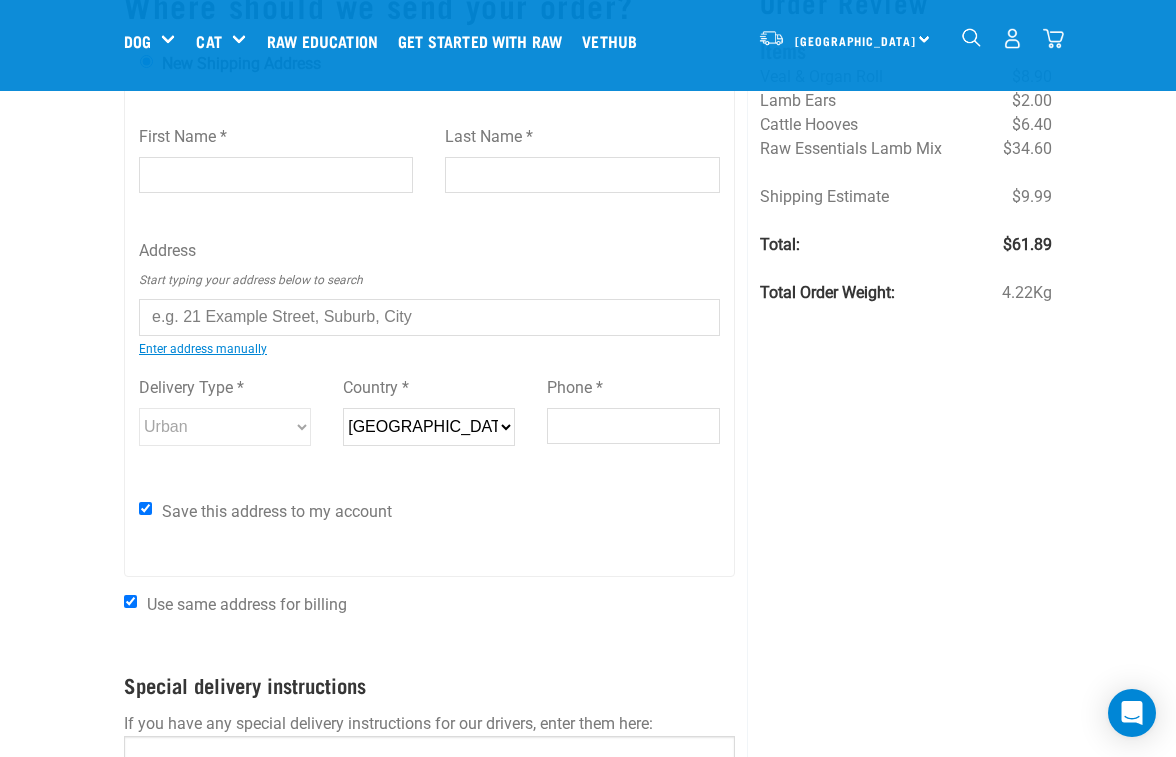 click on "First Name *" at bounding box center (276, 175) 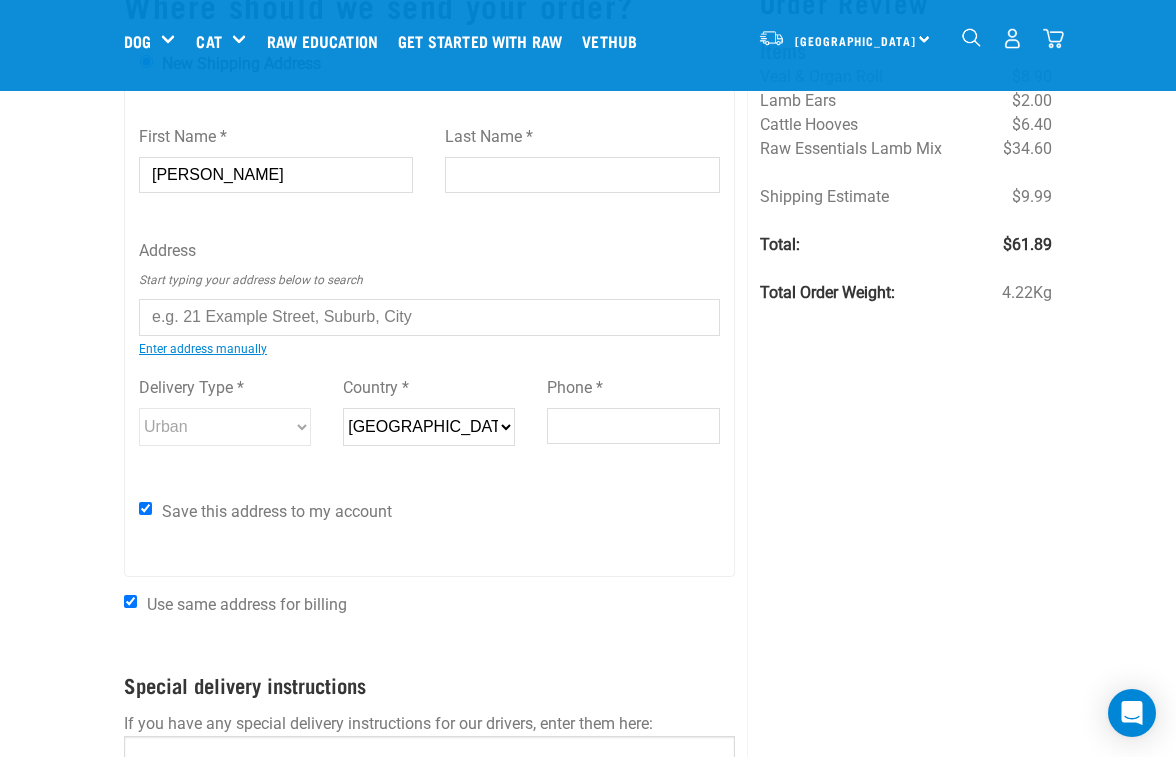 type on "Sidey" 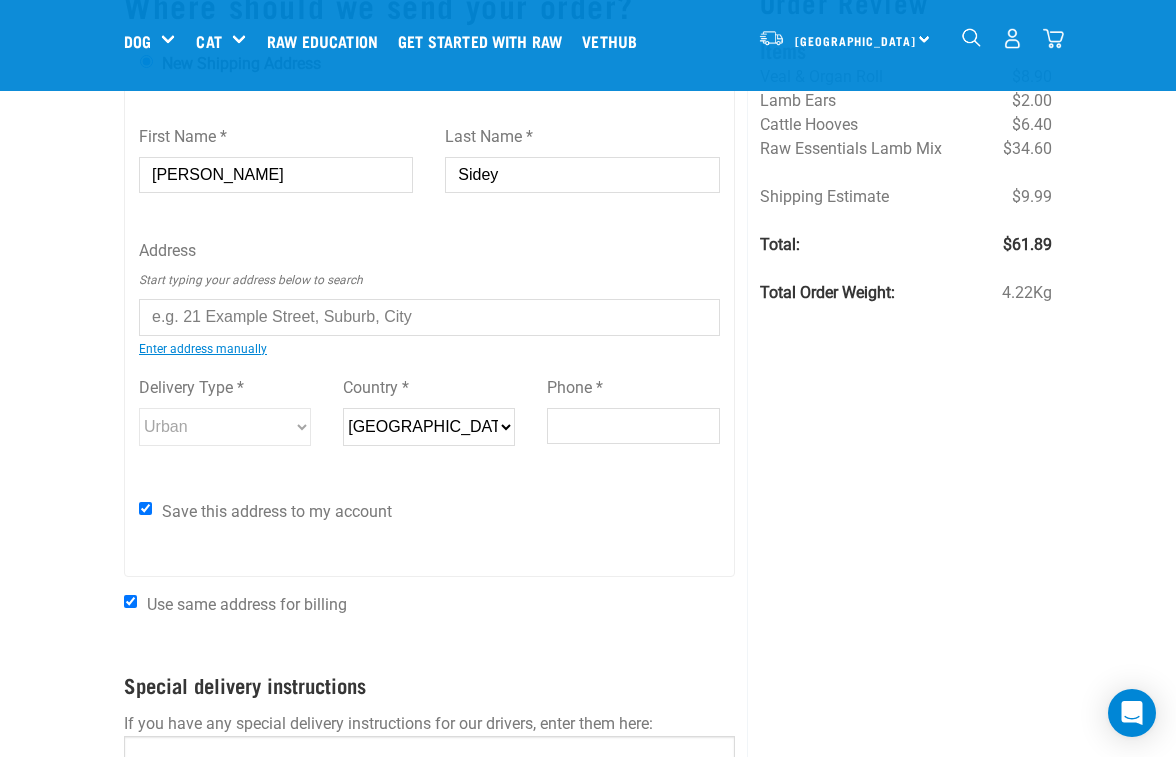 type on "[STREET_ADDRESS]" 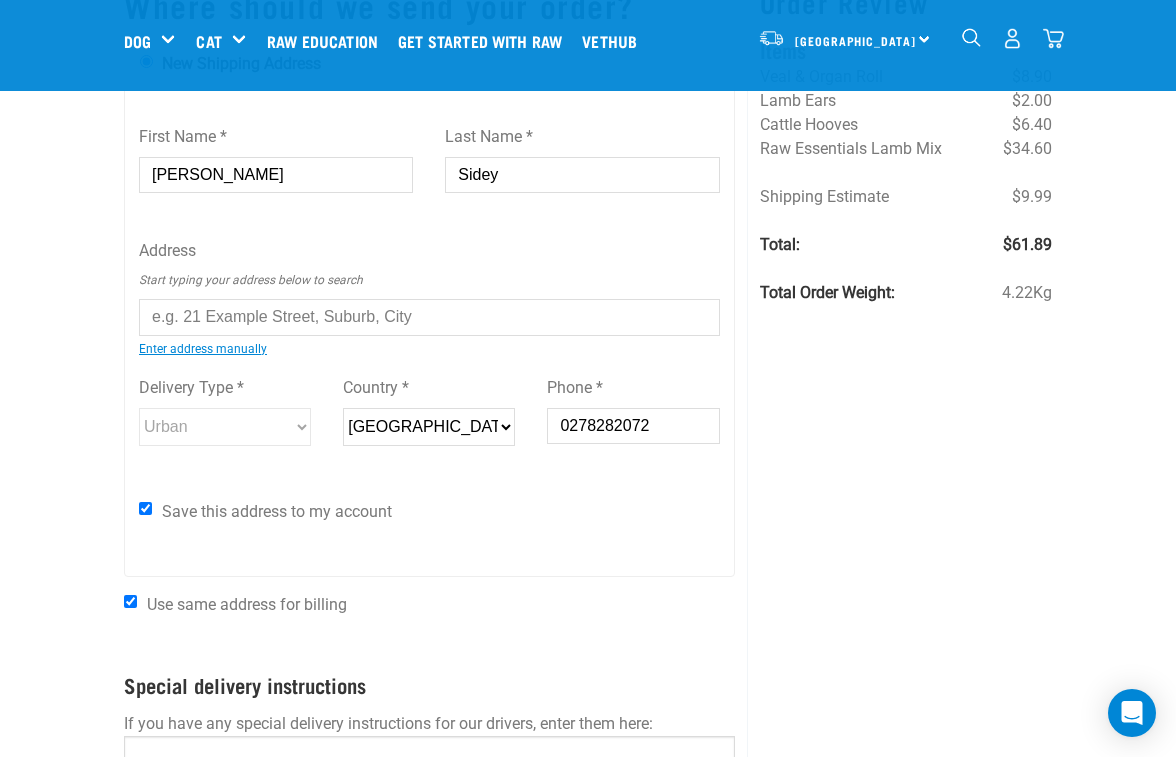click at bounding box center (429, 317) 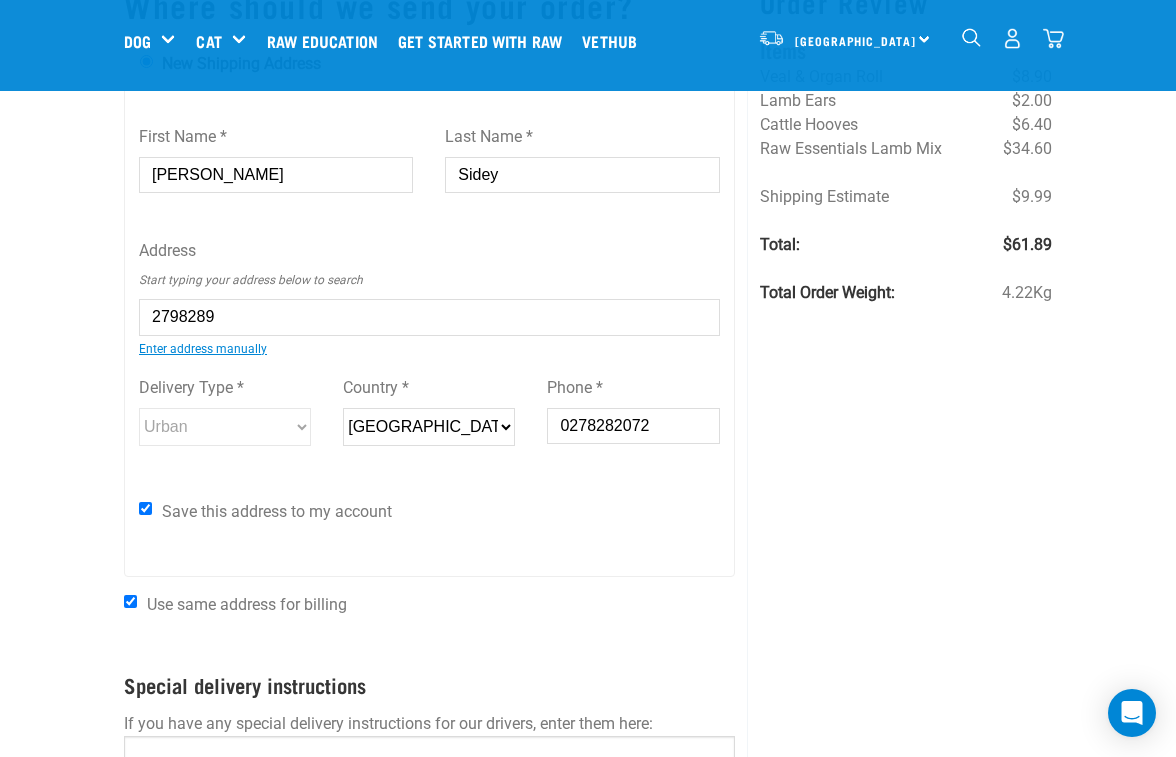 click on "80A Dun dale Avenue, Blockhouse Bay, Auckland 0600 80A Dun barton Street, Redwood, Christchurch 8051 80A Bay View Road, South Dunedin, Dunedin 9012 80A Helensburgh Road, Halfway Bush, Dunedin 9010 80A Larnach Road, Vauxhall, Dunedin 9013 80A London Street, Dunedin Central, Dunedin 9016 80A Oakwood Avenue, Maryhill, Dunedin 9011 80A Queen Street, North Dunedin, Dunedin 9016 80A Roy Crescent, Concord, Dunedin 9018 80A Russell Street, Dunedin Central, Dunedin 9016" at bounding box center (162, 332) 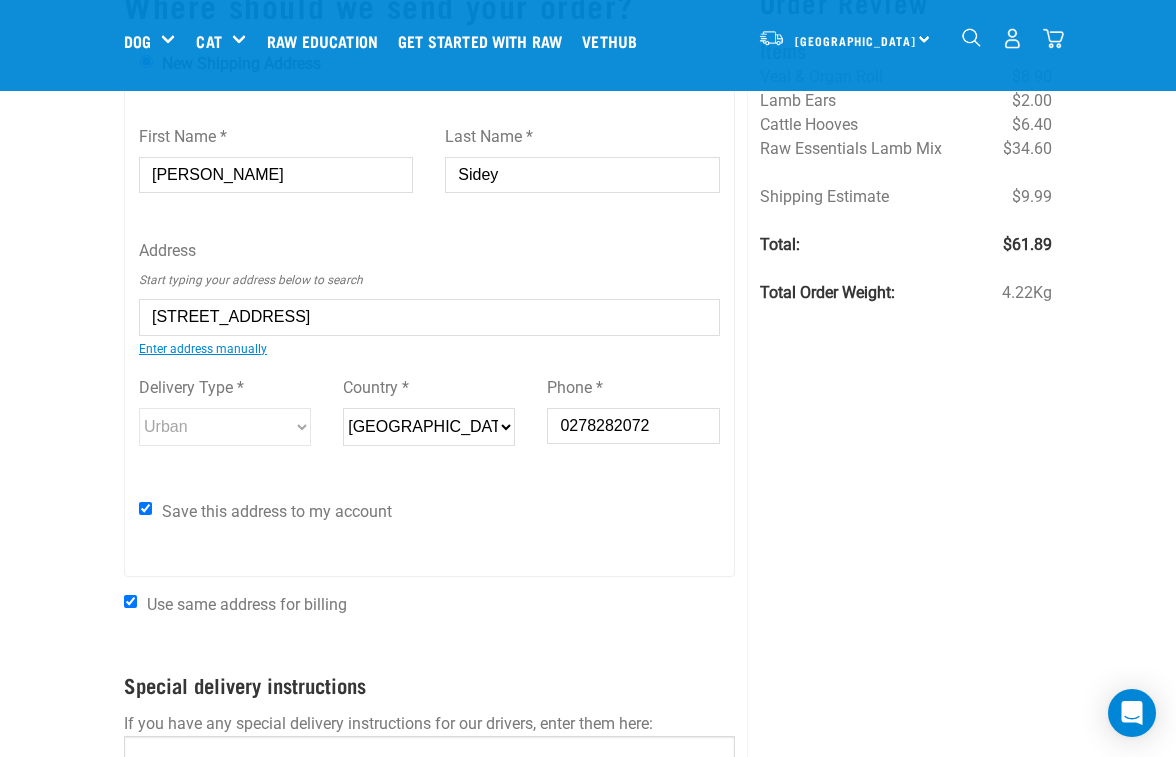 type on "80A Dunbarton Street, Redwood, Christchurch 8051" 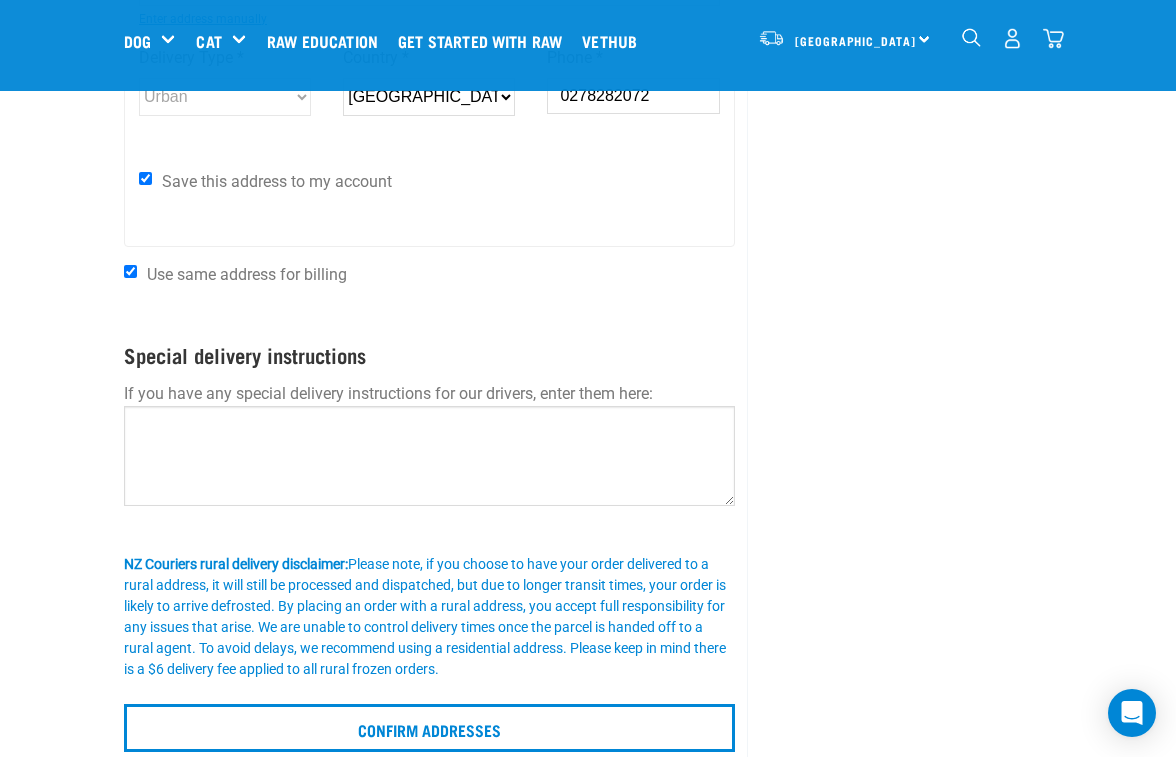 scroll, scrollTop: 523, scrollLeft: 0, axis: vertical 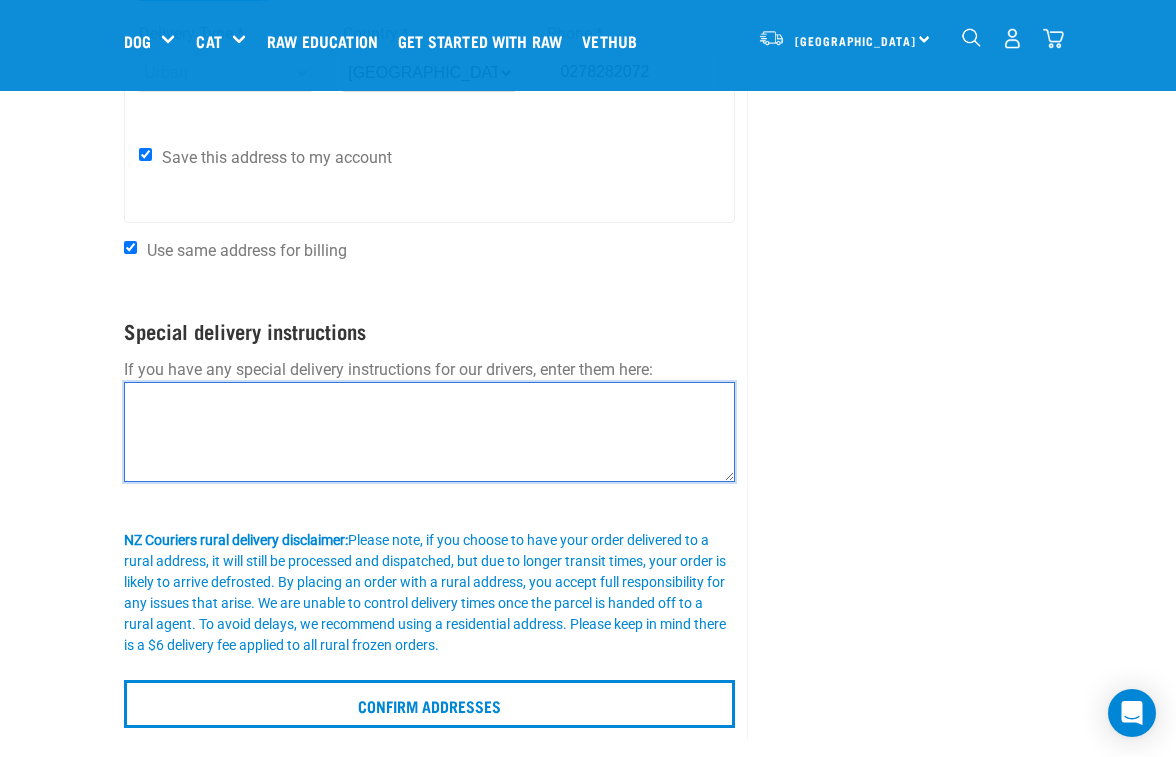 click at bounding box center [429, 432] 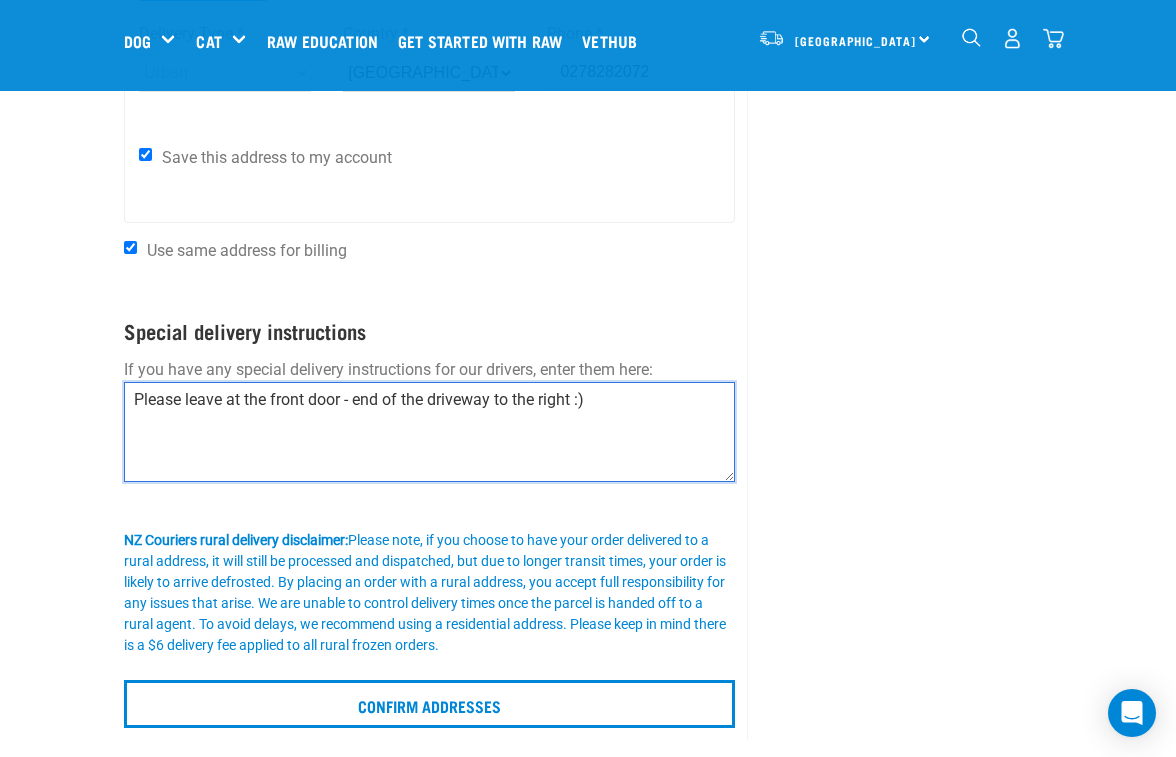 click on "Please leave at the front door - end of the driveway to the right :)" at bounding box center [429, 432] 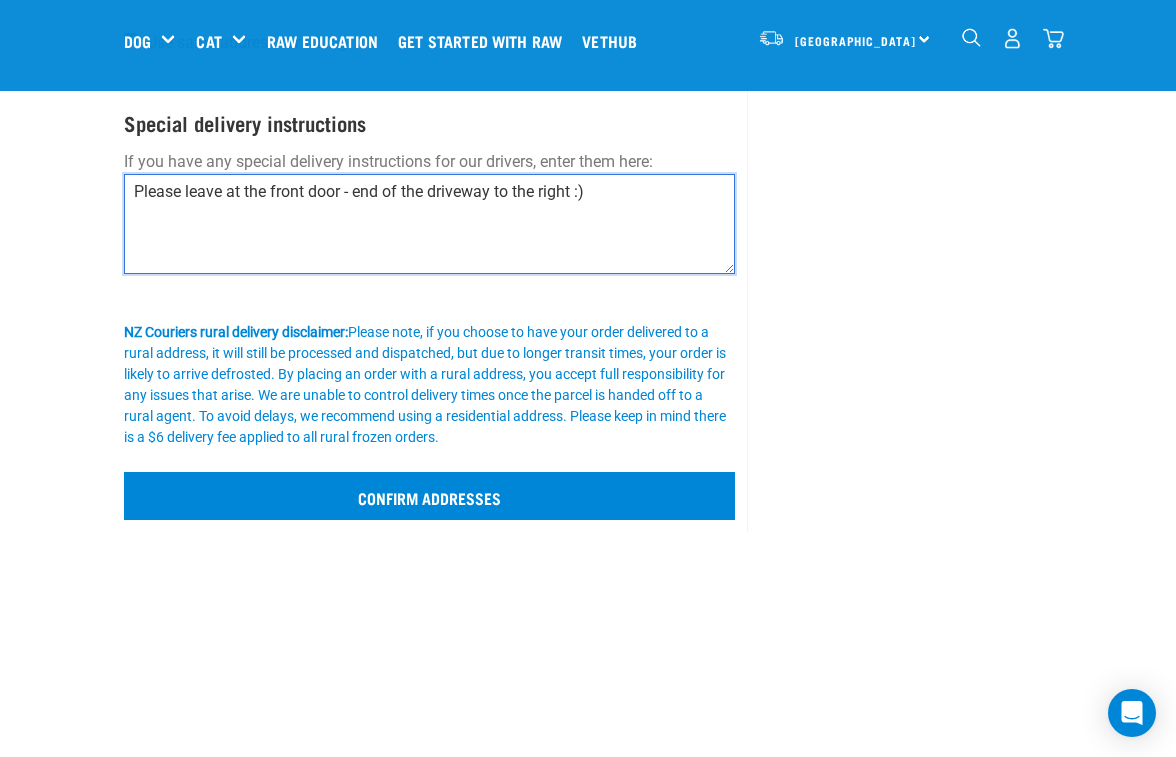type on "Please leave at the front door - end of the driveway to the right :)" 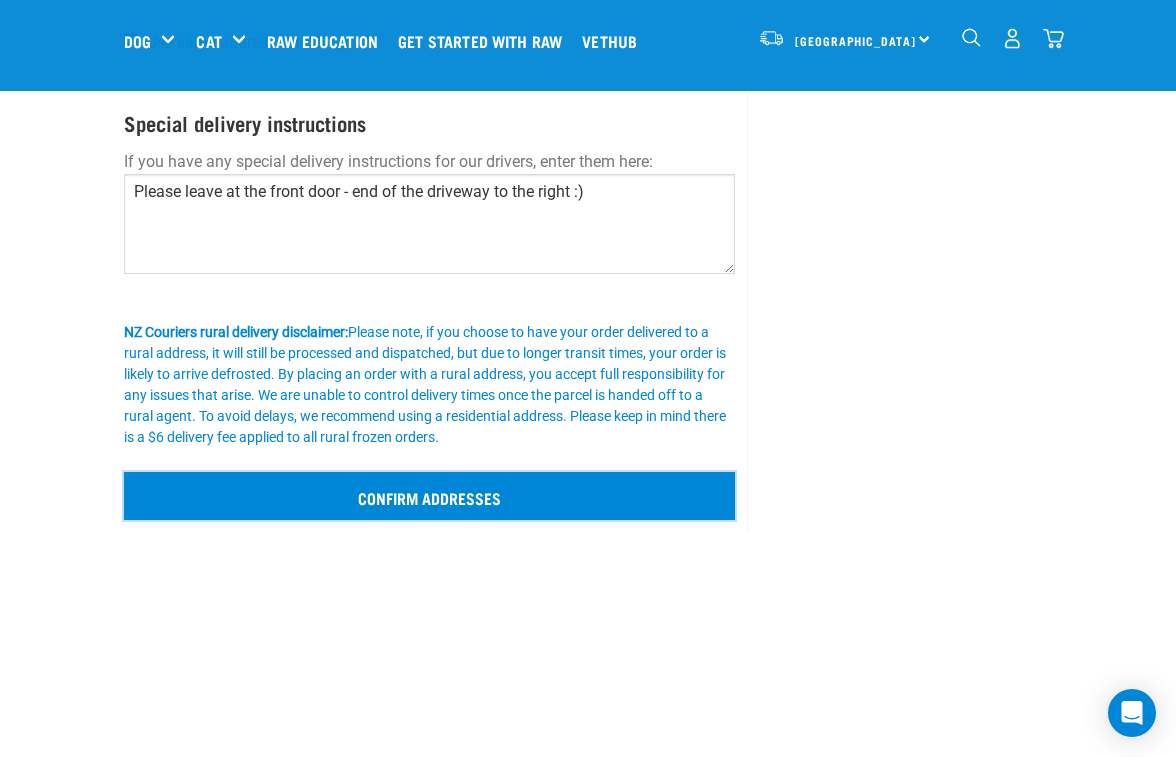 click on "Confirm addresses" at bounding box center (429, 496) 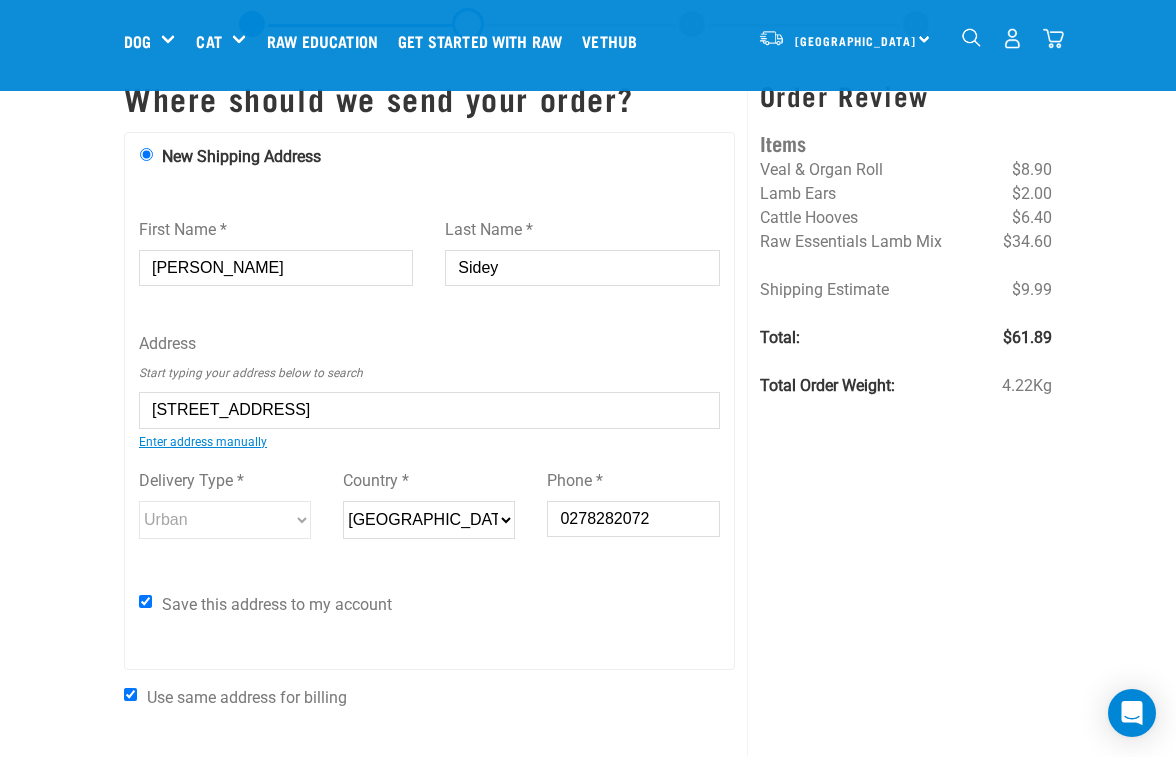 scroll, scrollTop: 0, scrollLeft: 0, axis: both 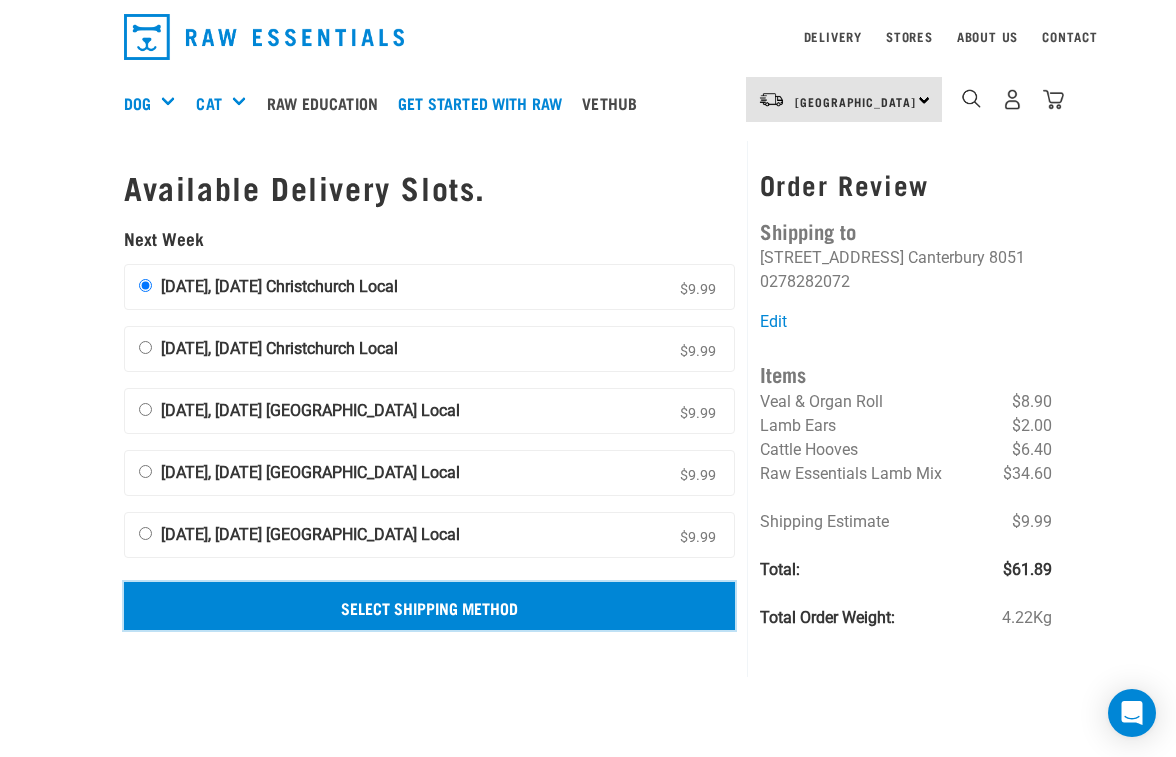 click on "Select Shipping Method" at bounding box center (429, 606) 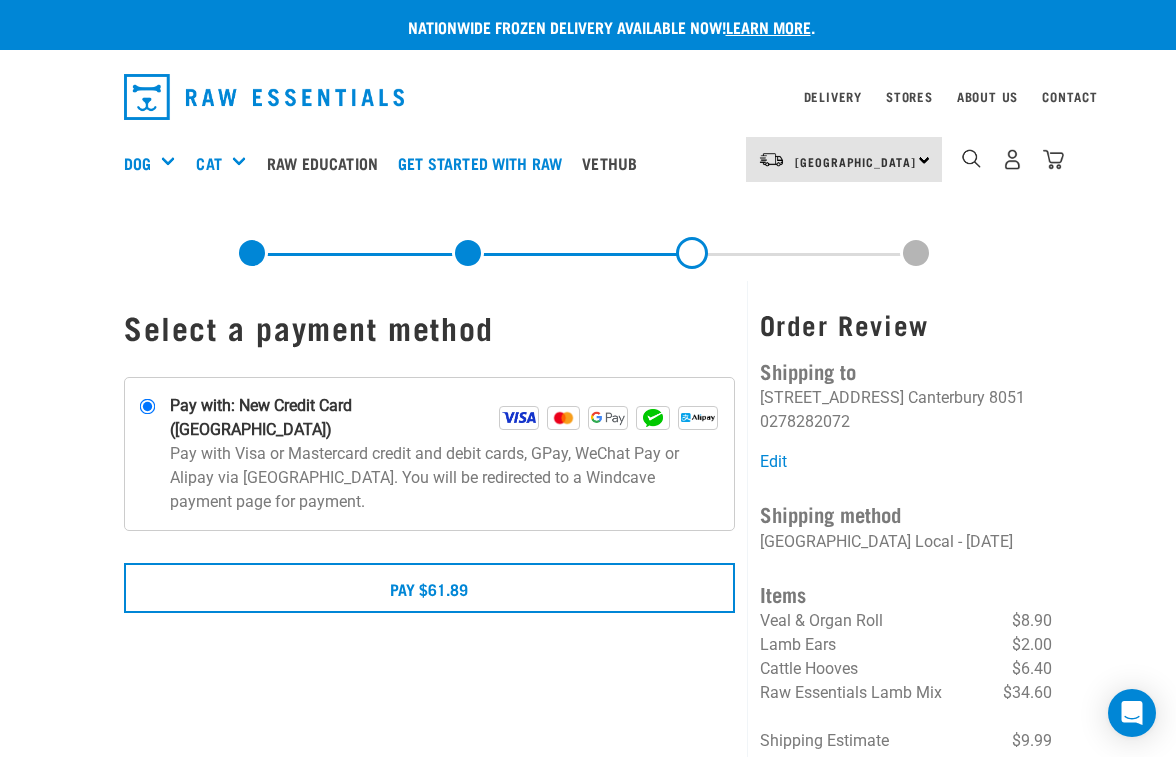scroll, scrollTop: 0, scrollLeft: 0, axis: both 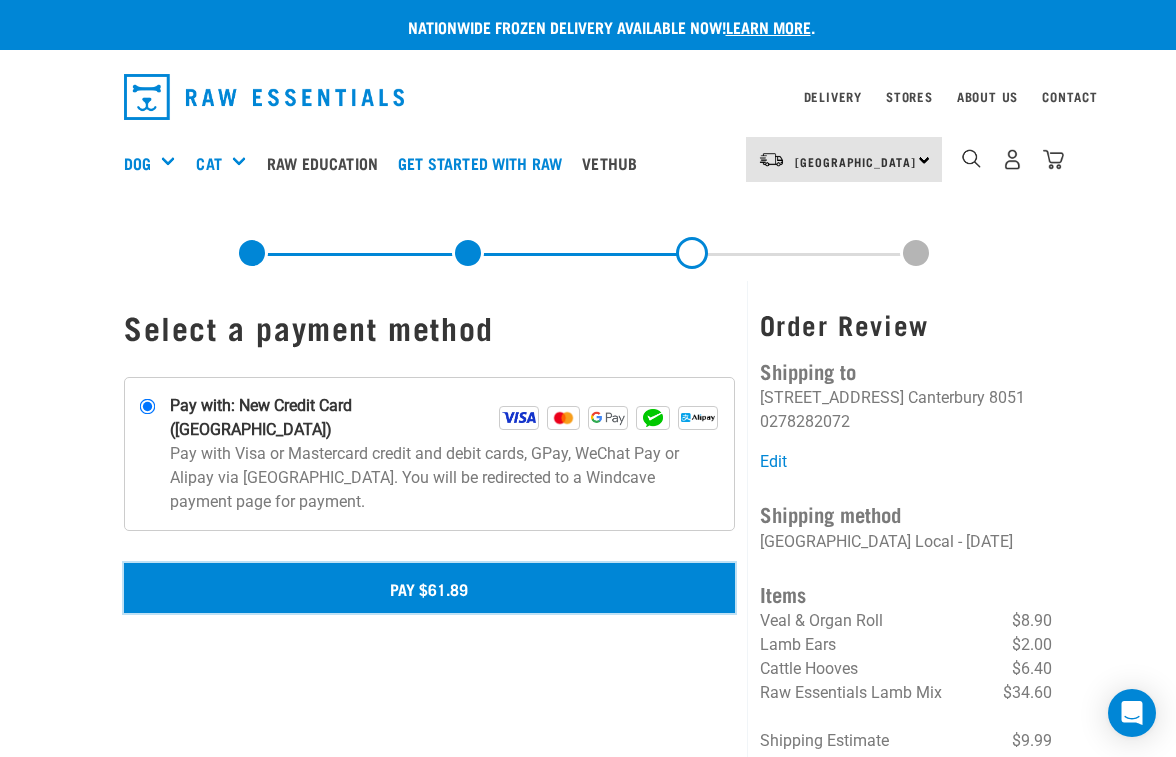 click on "Pay $61.89" at bounding box center (429, 588) 